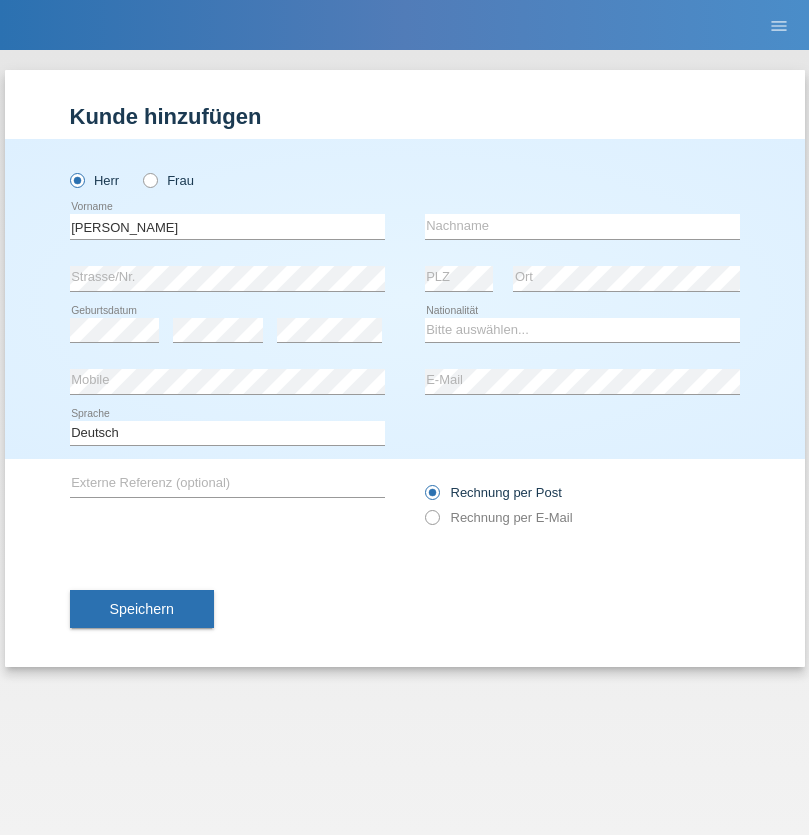 scroll, scrollTop: 0, scrollLeft: 0, axis: both 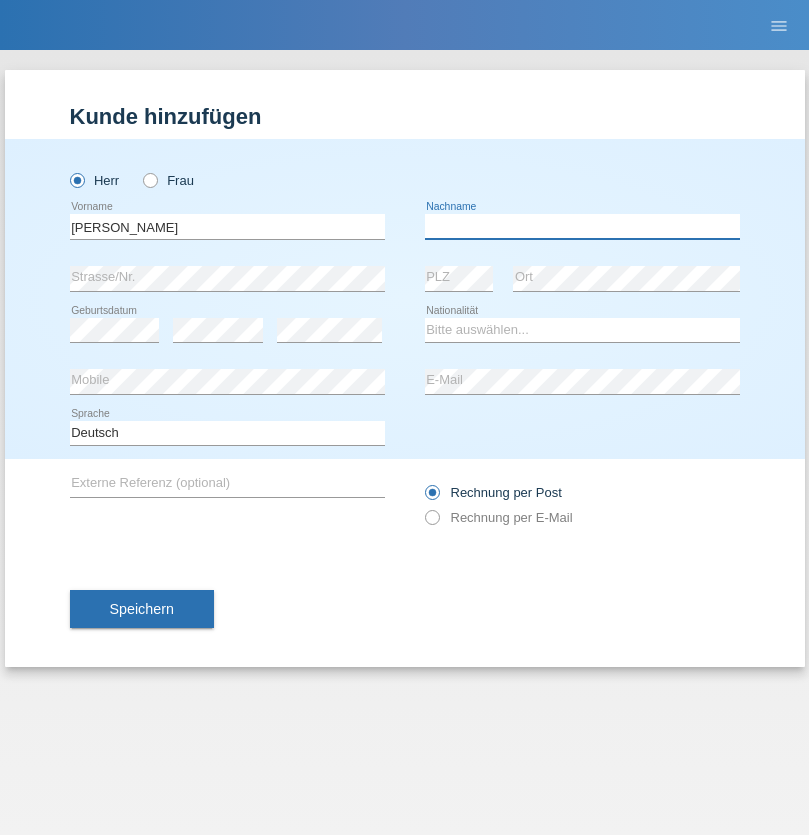 click at bounding box center [582, 226] 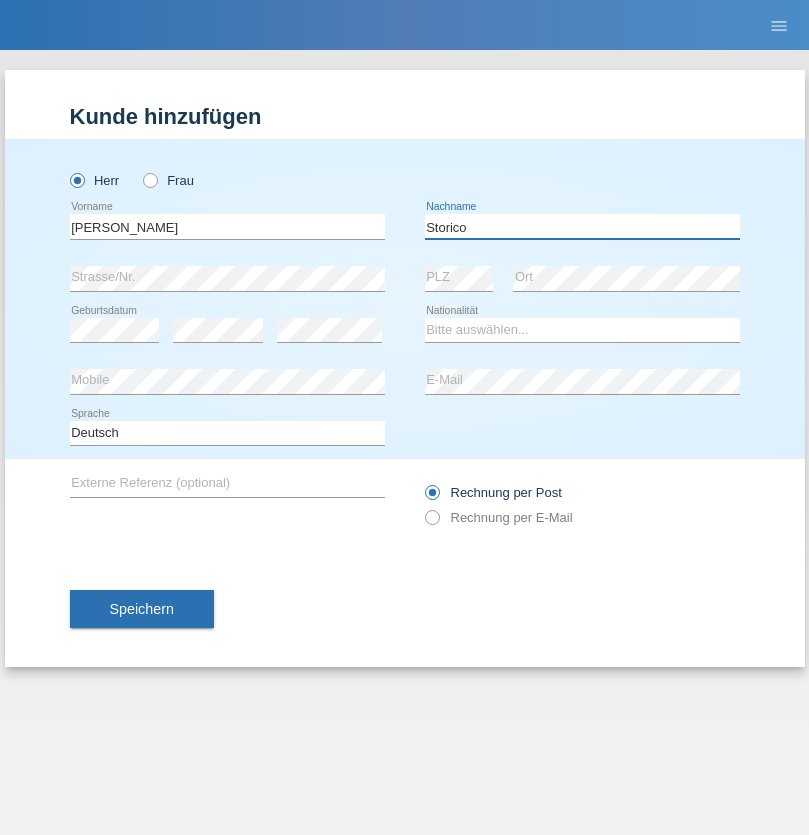 type on "Storico" 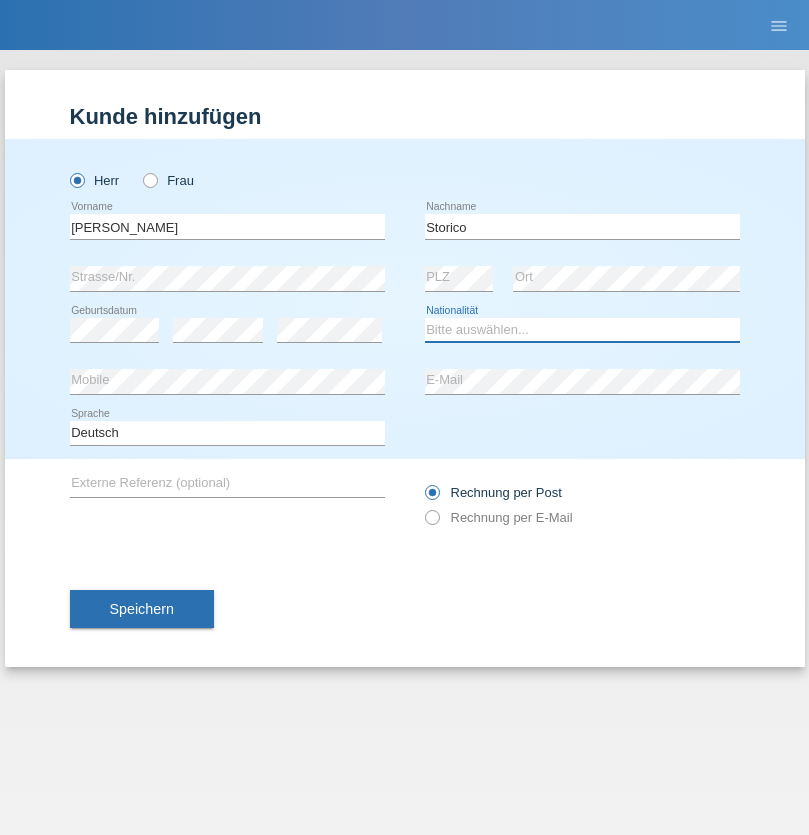 select on "IT" 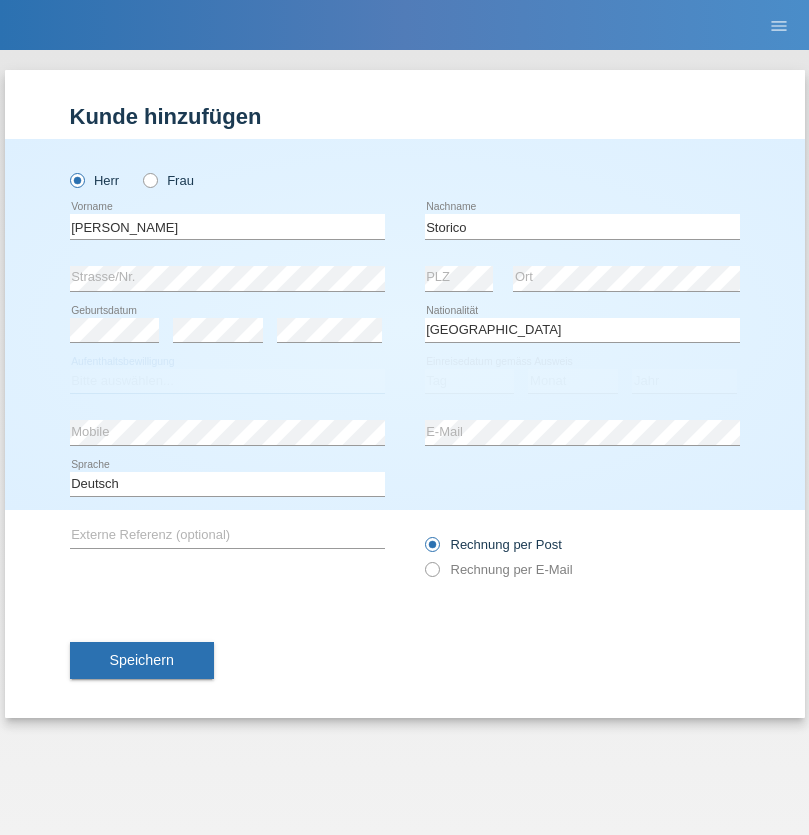 select on "C" 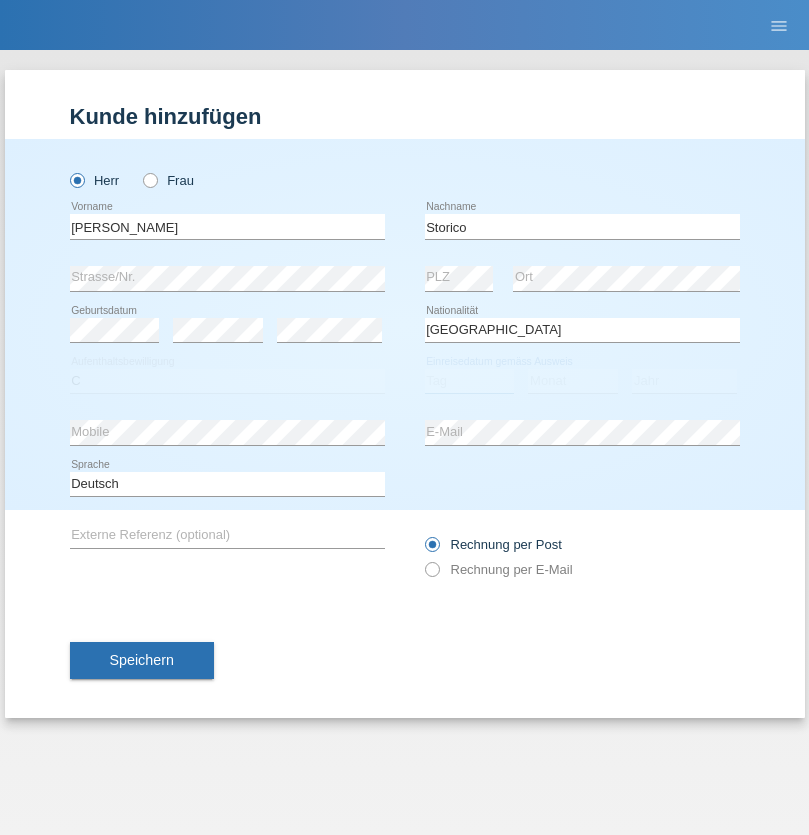 select on "19" 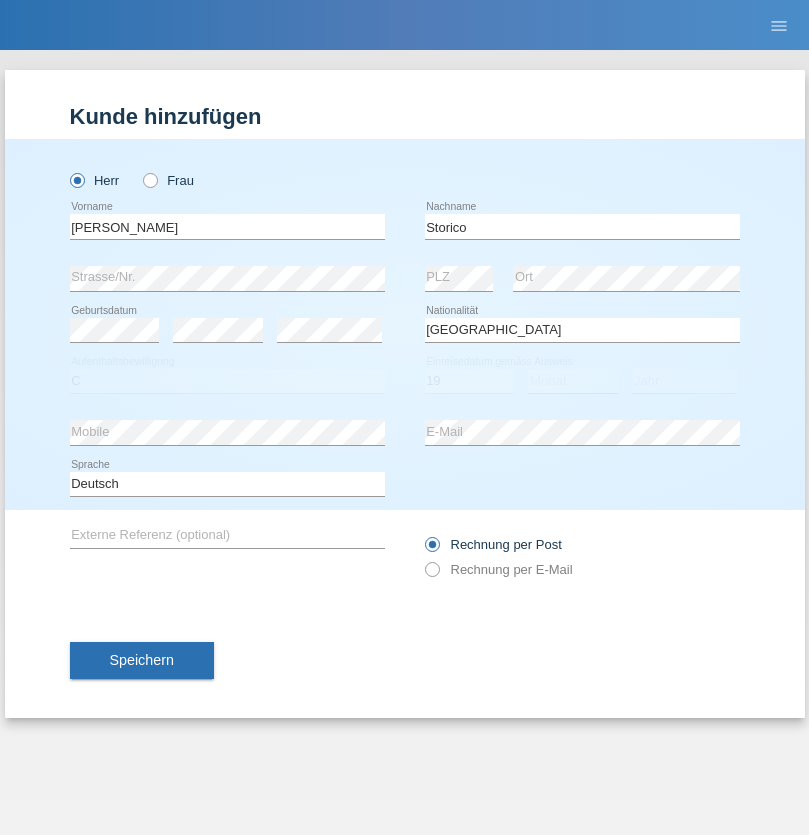 select on "07" 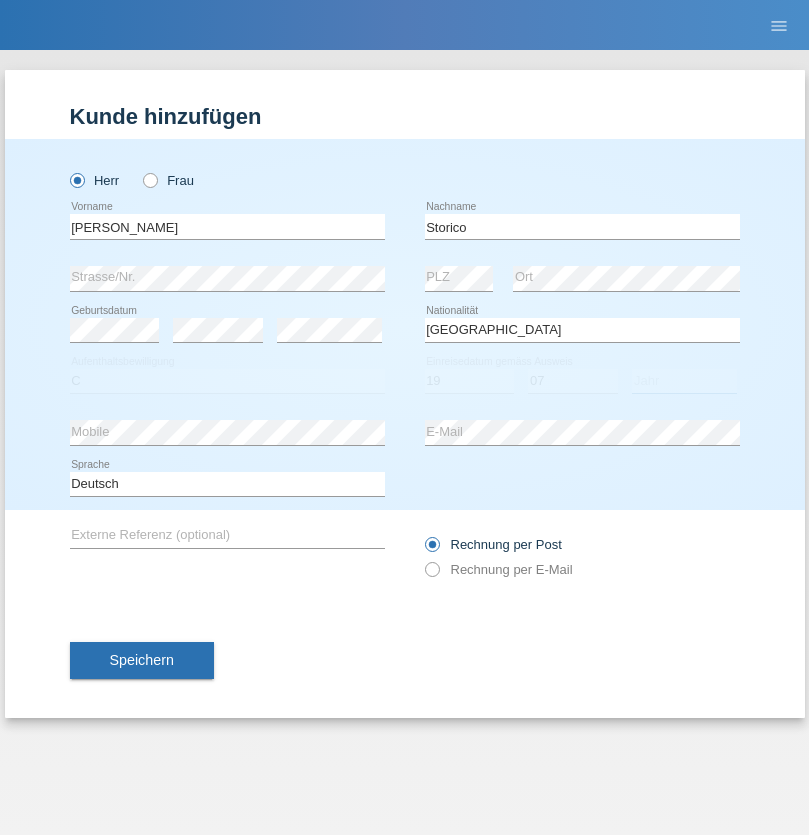 select on "2021" 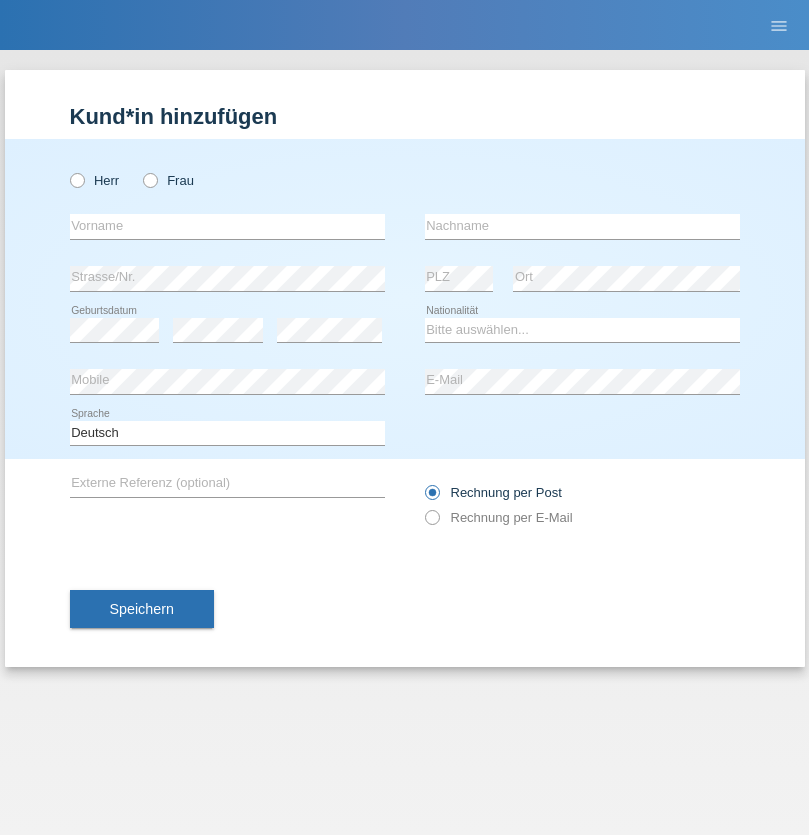 scroll, scrollTop: 0, scrollLeft: 0, axis: both 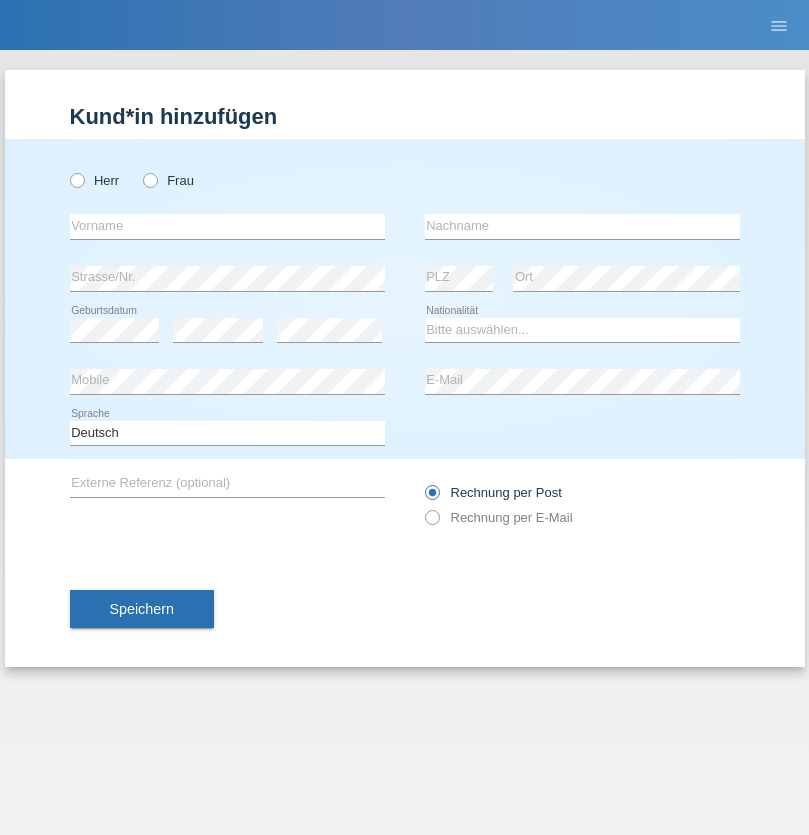 radio on "true" 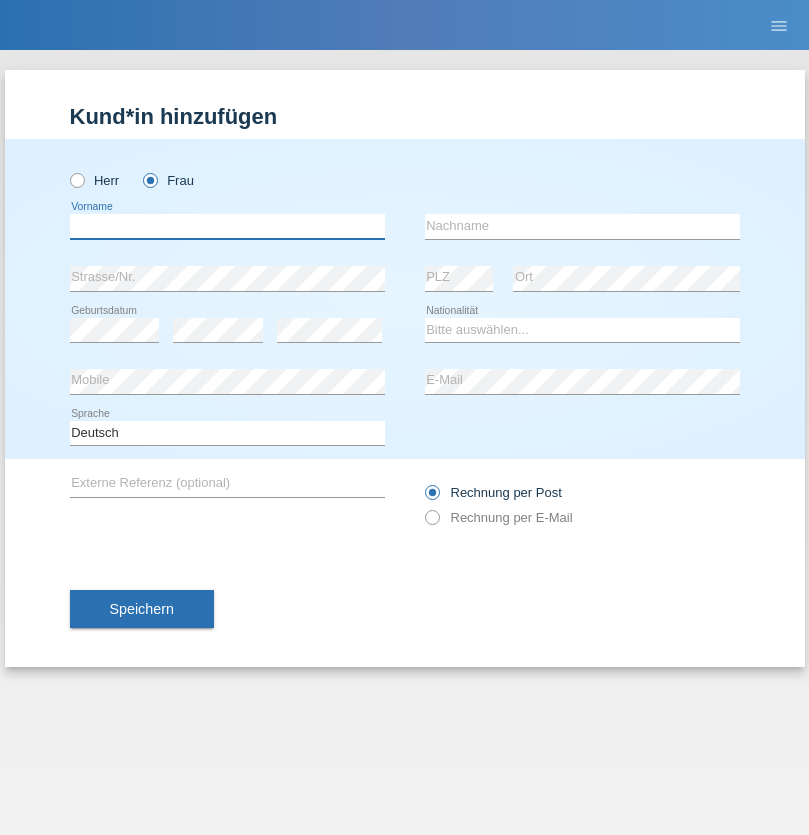 click at bounding box center [227, 226] 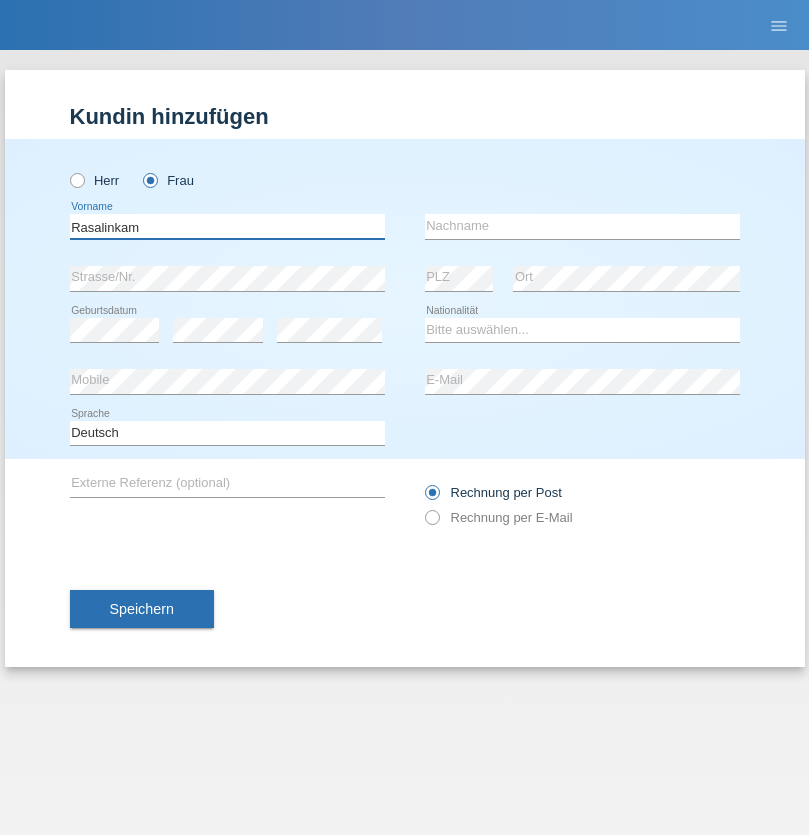 type on "Rasalinkam" 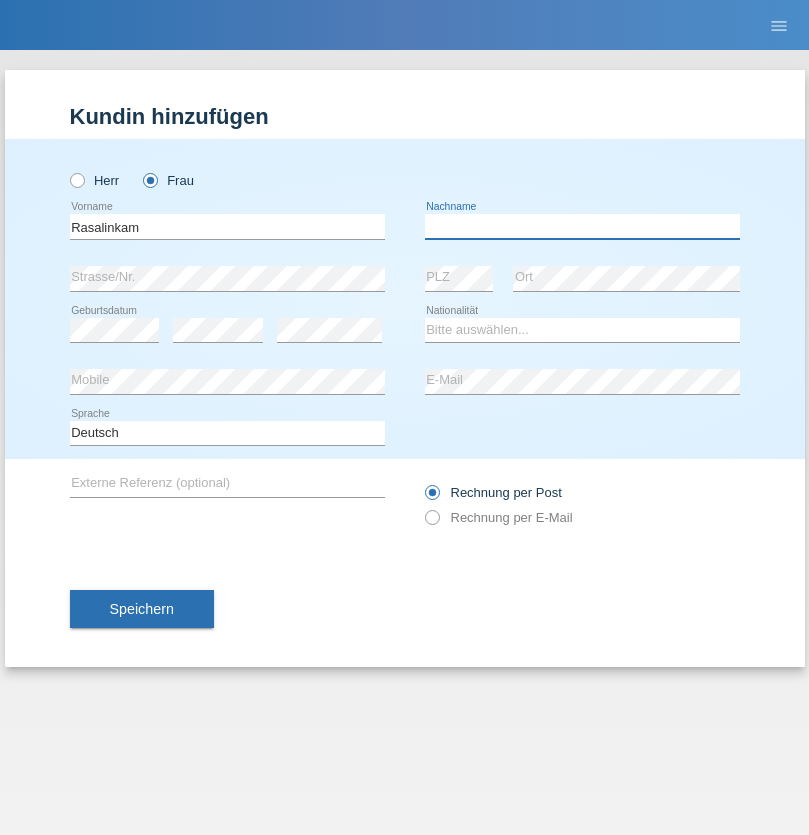 click at bounding box center [582, 226] 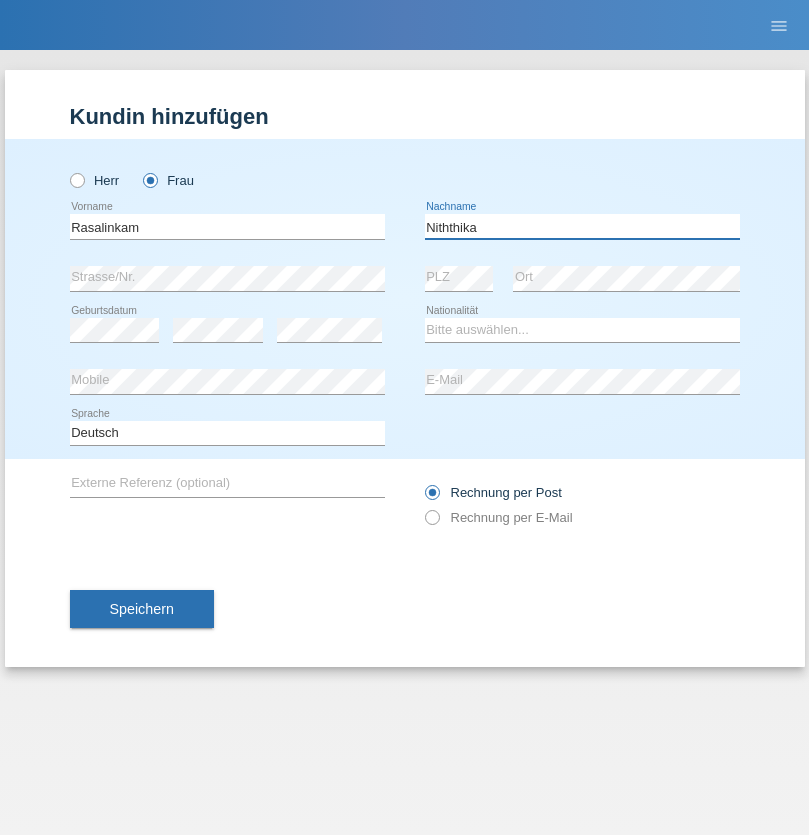 type on "Niththika" 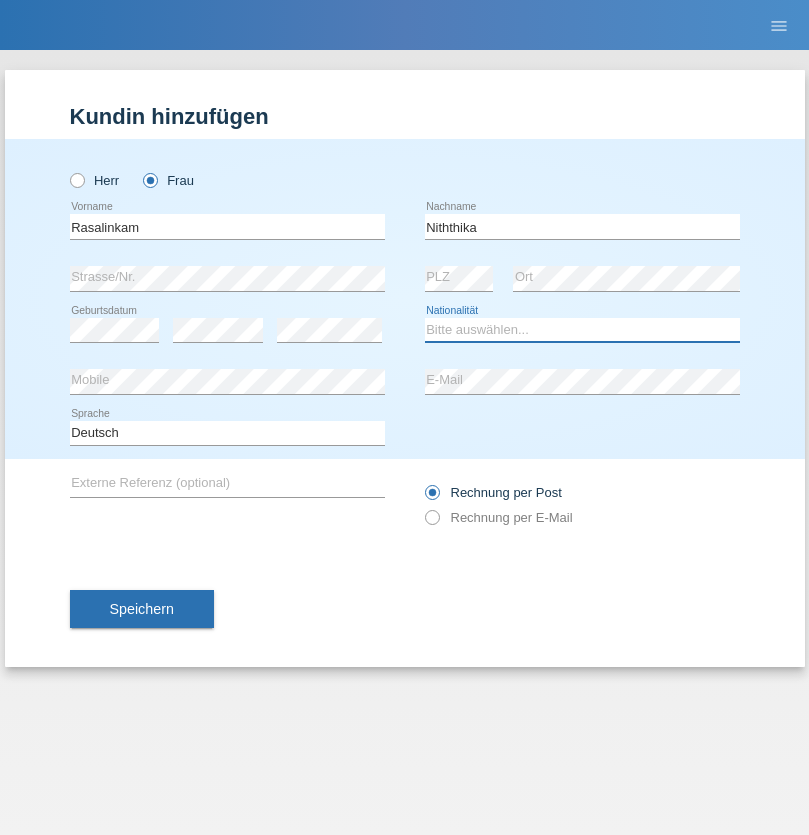 select on "LK" 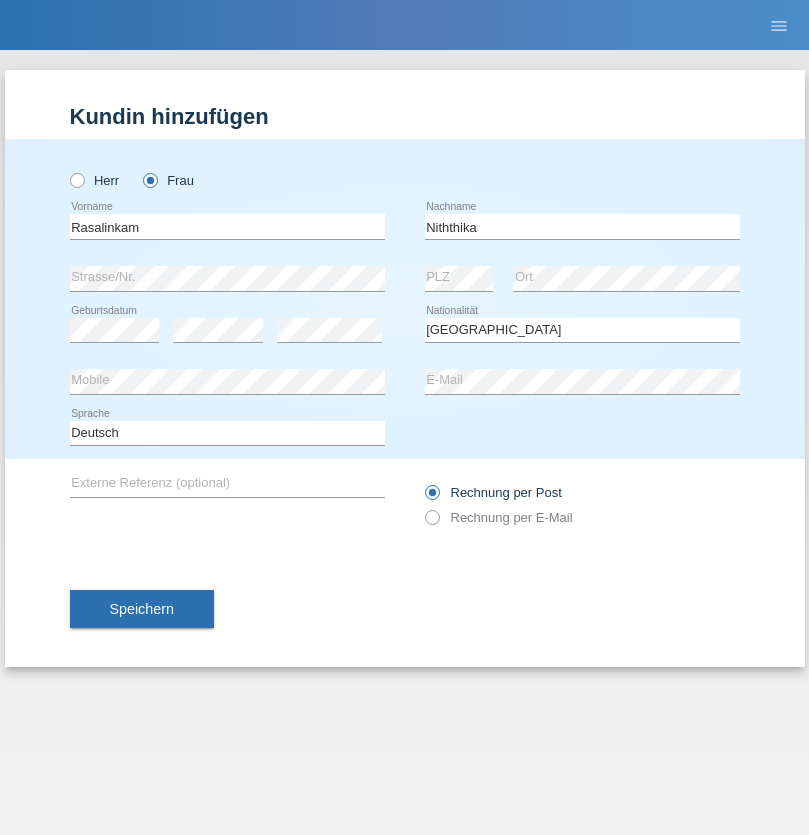 select on "C" 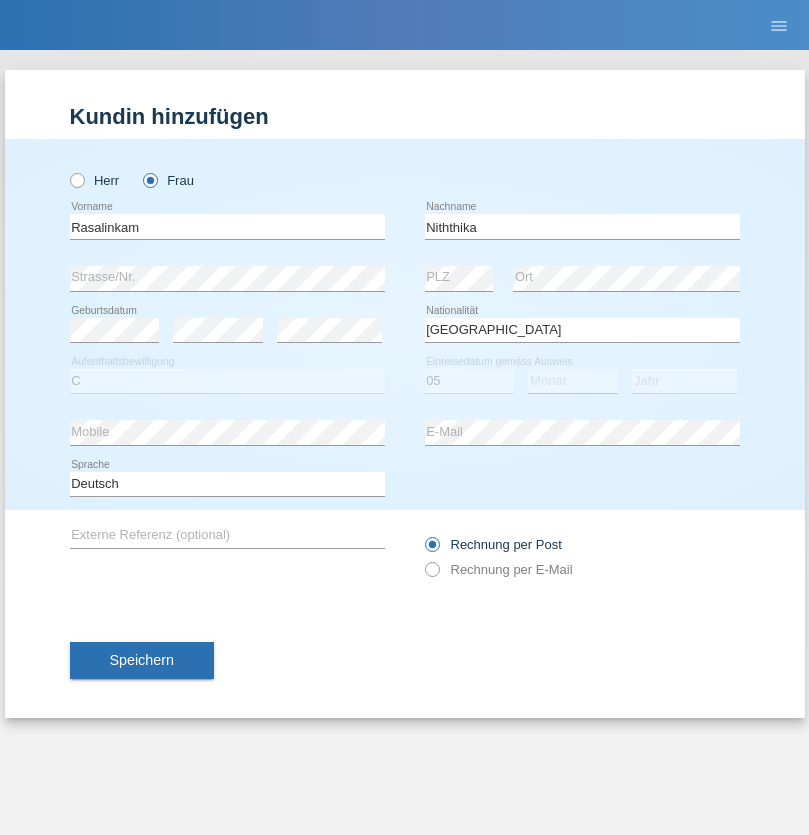 select on "12" 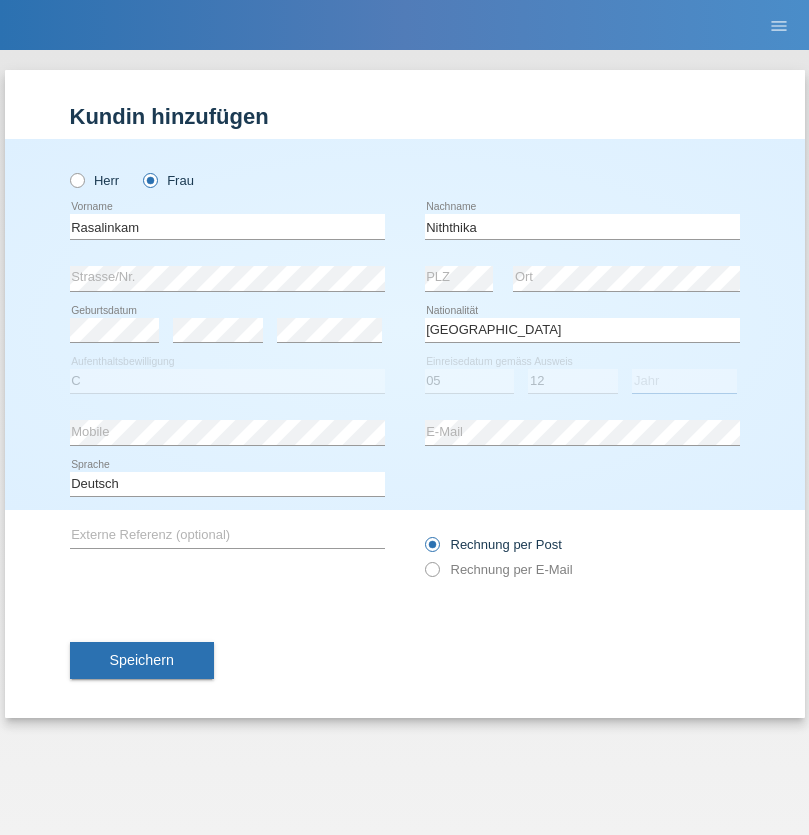 select on "2019" 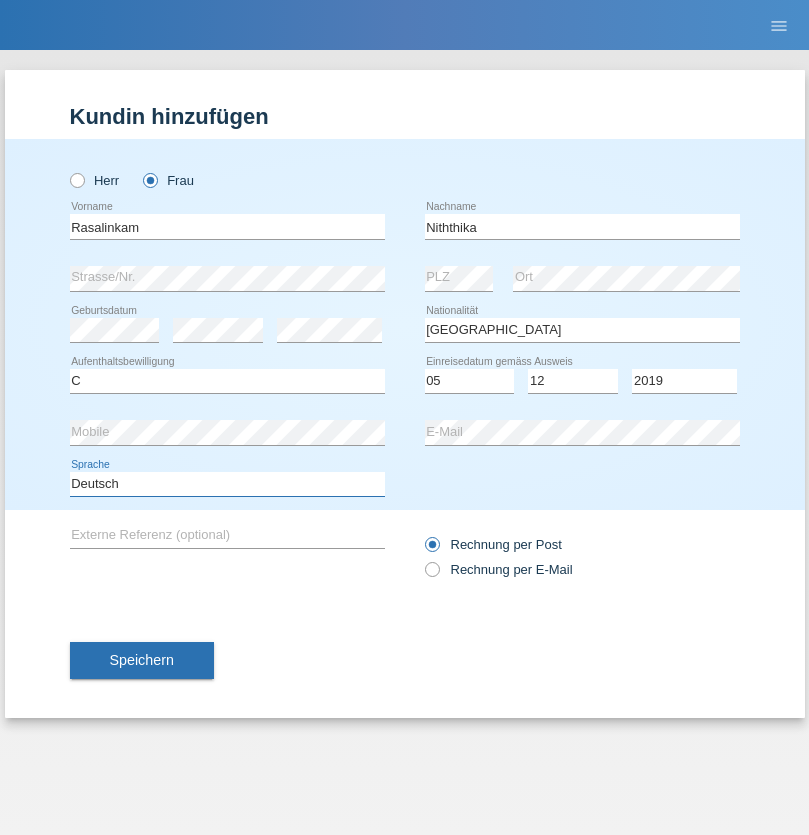 select on "en" 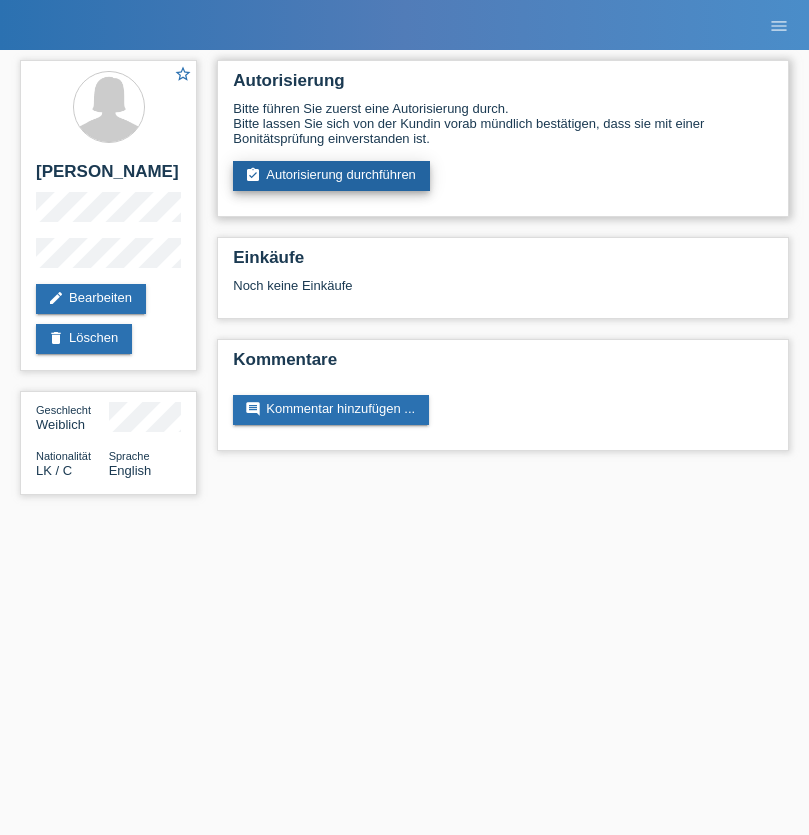 click on "assignment_turned_in  Autorisierung durchführen" at bounding box center (331, 176) 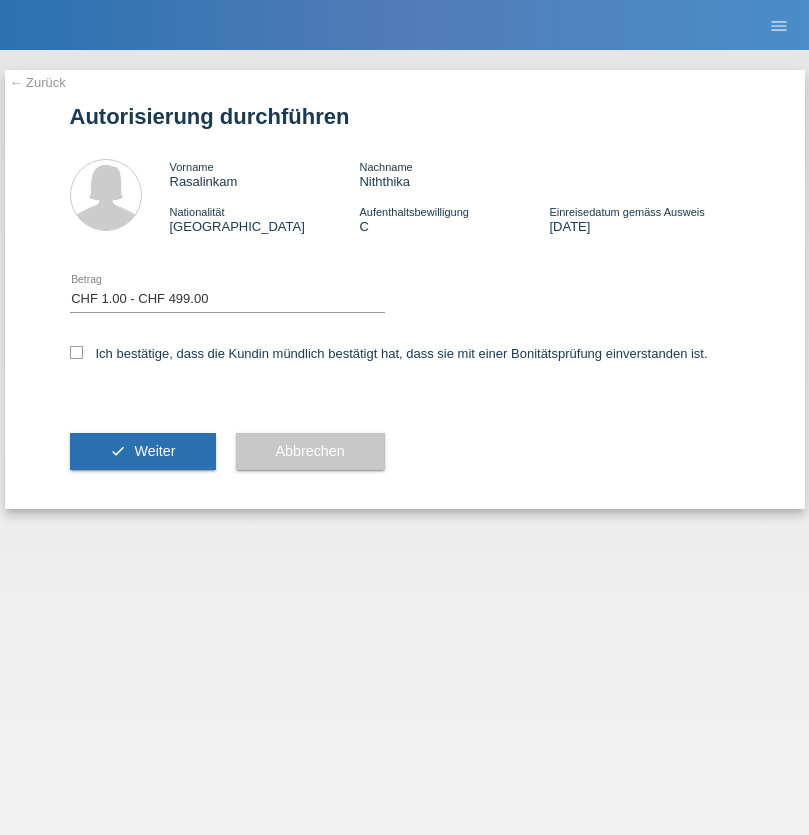 select on "1" 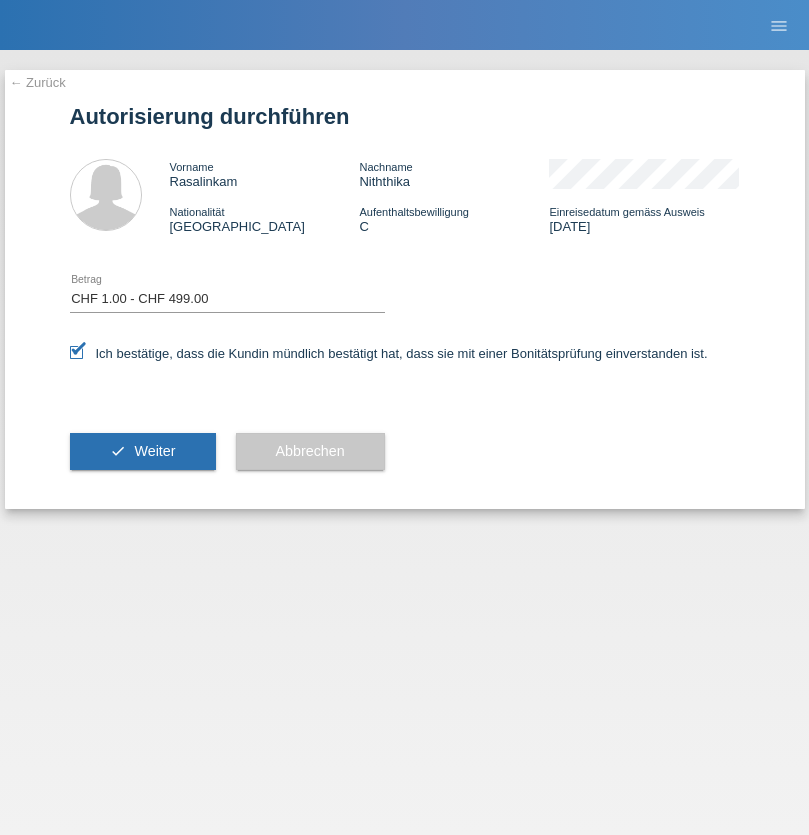 scroll, scrollTop: 0, scrollLeft: 0, axis: both 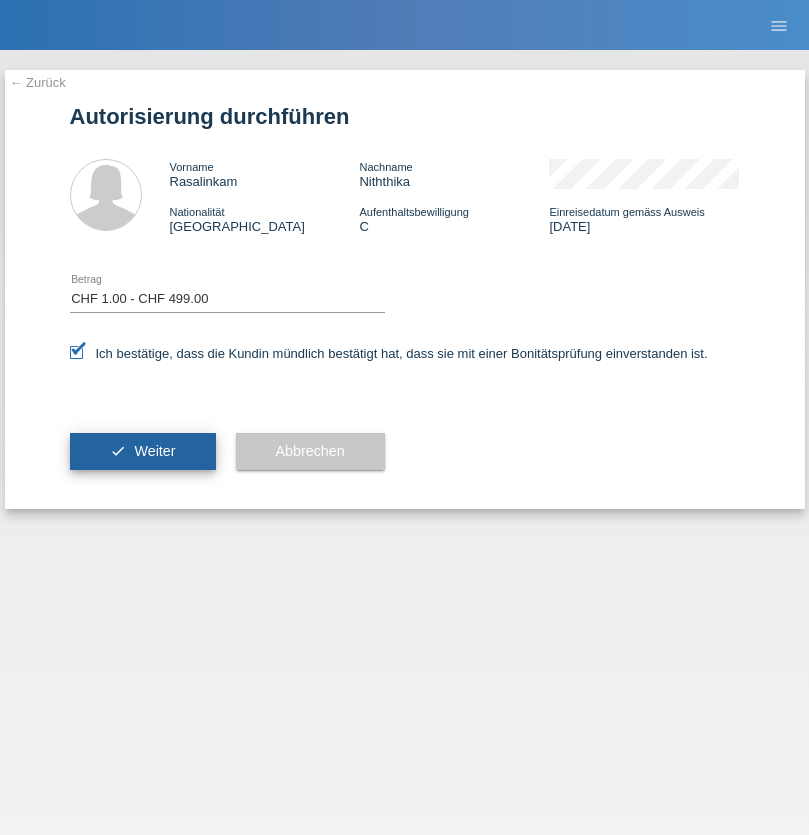 click on "Weiter" at bounding box center (154, 451) 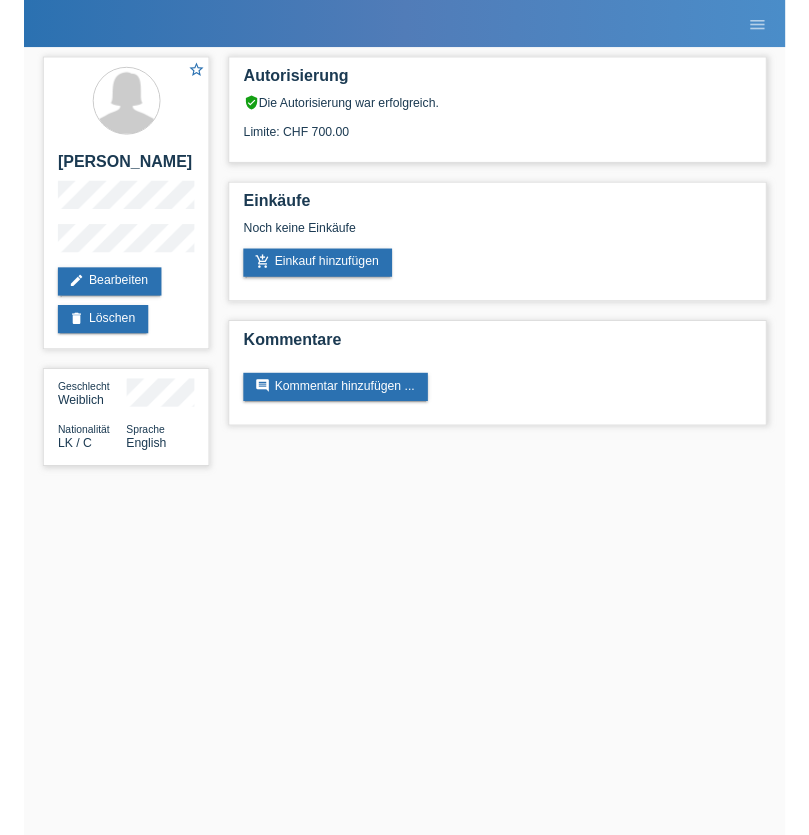 scroll, scrollTop: 0, scrollLeft: 0, axis: both 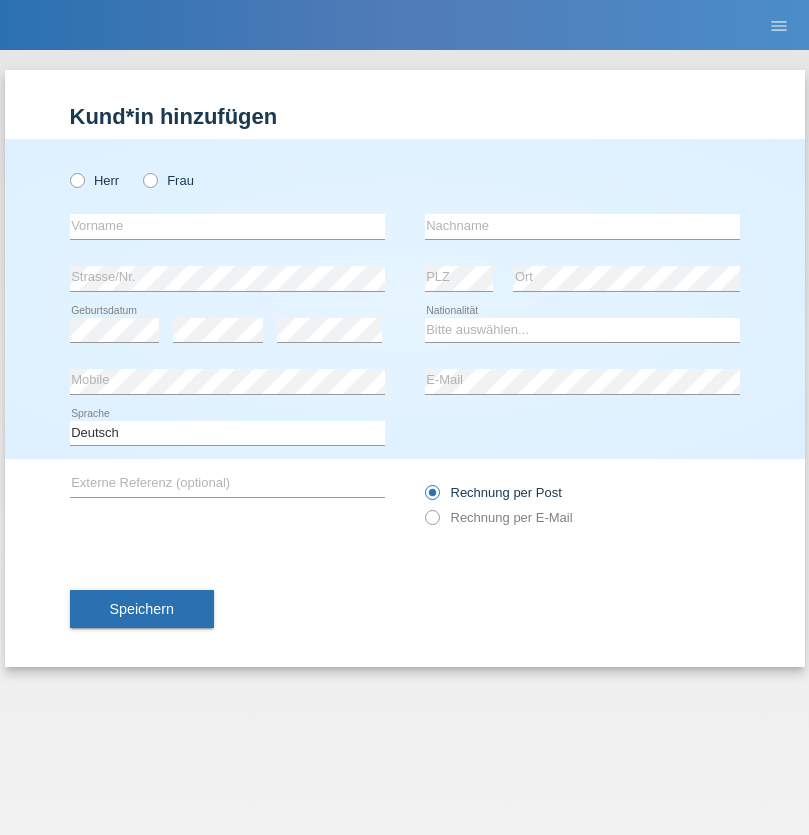 radio on "true" 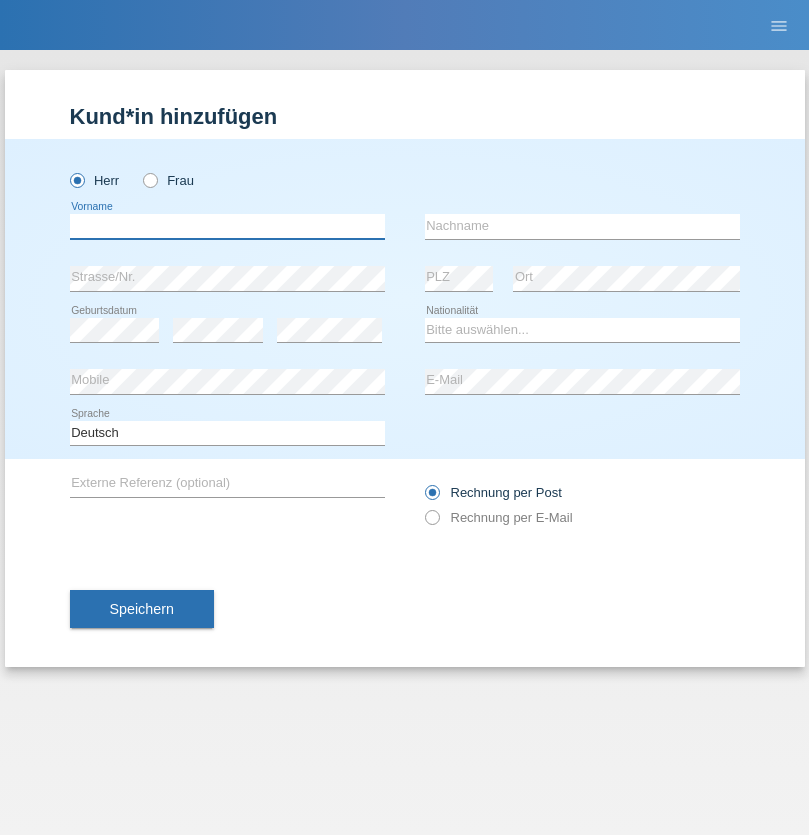 click at bounding box center [227, 226] 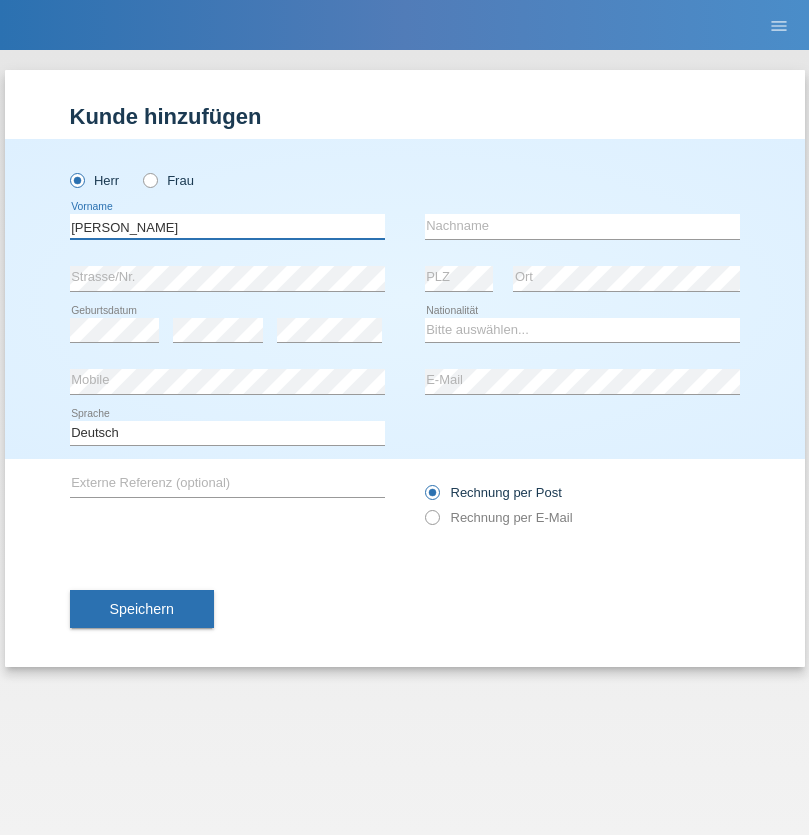 type on "Sven" 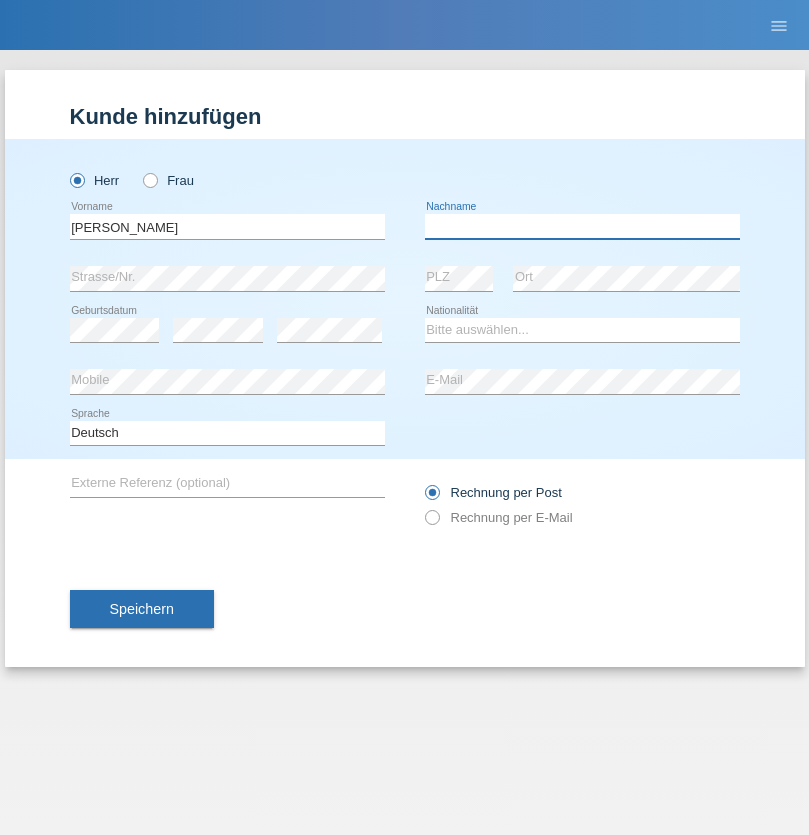 click at bounding box center [582, 226] 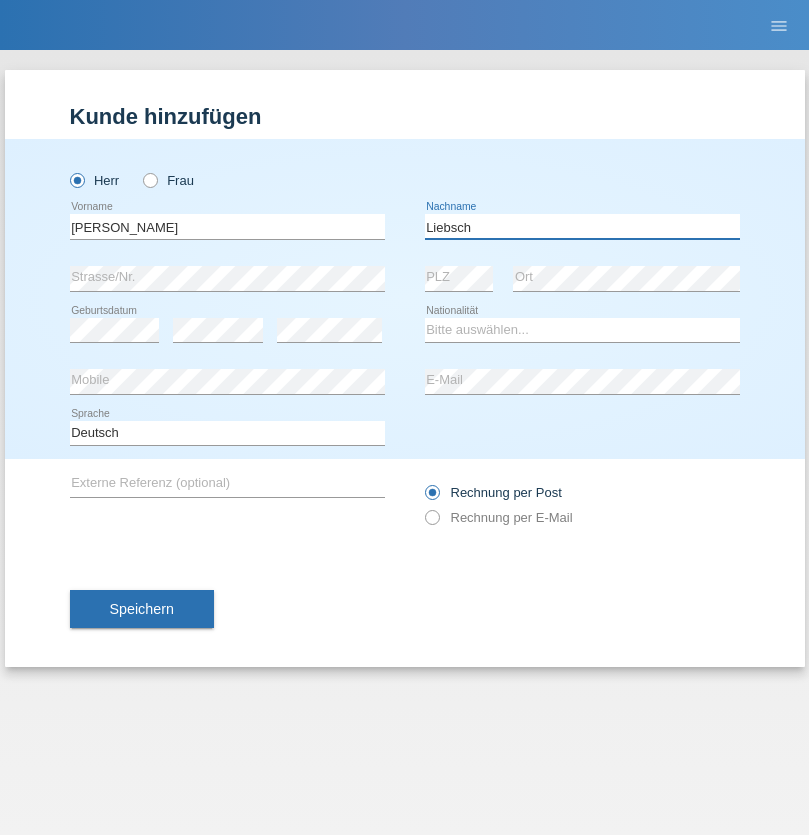 type on "Liebsch" 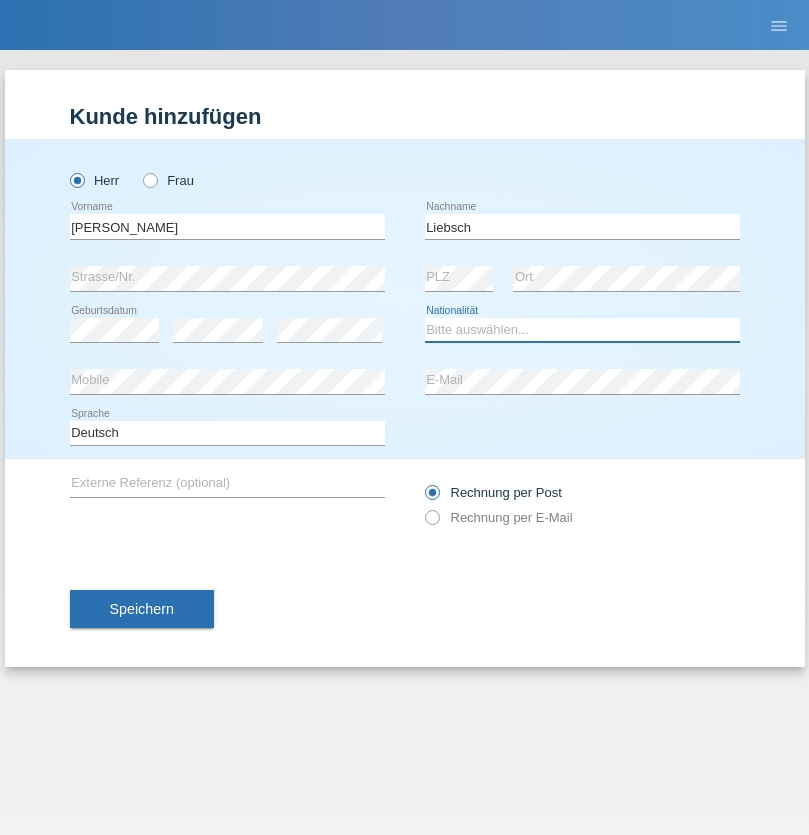 select on "DE" 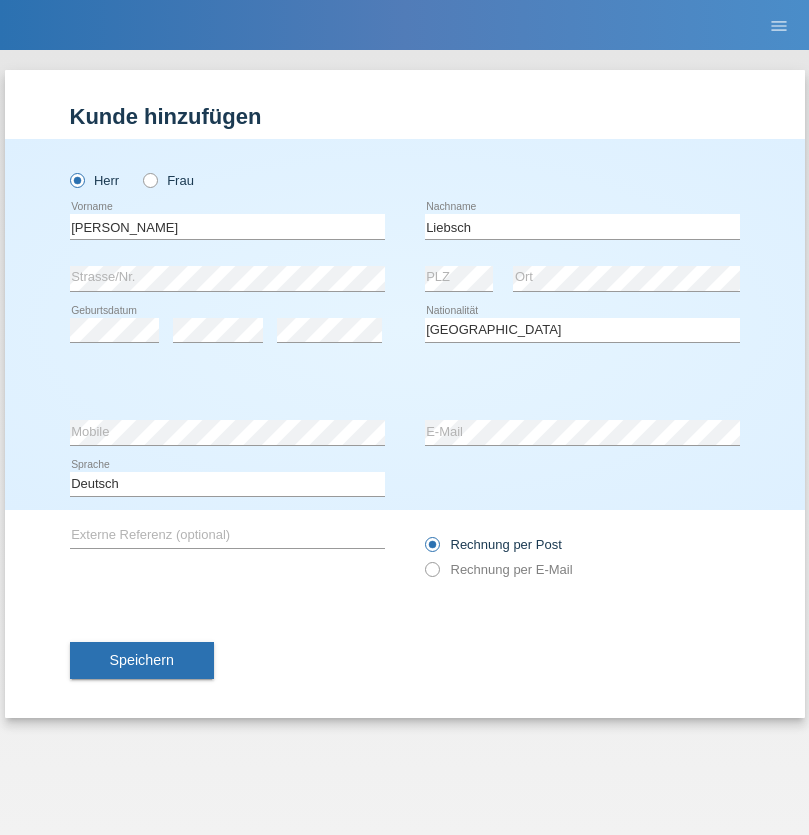 select on "C" 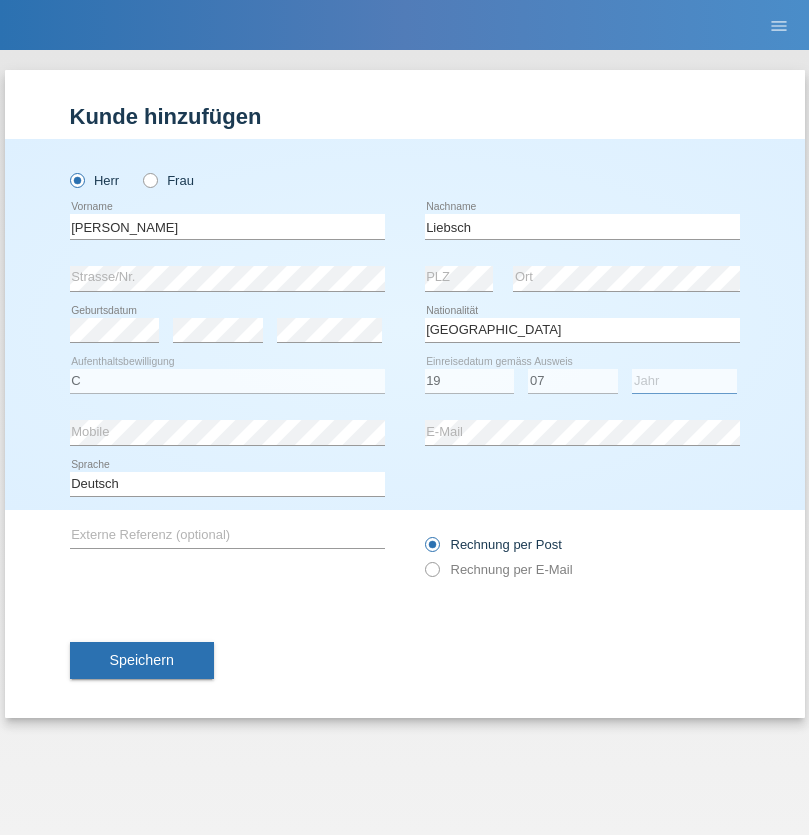 select on "2021" 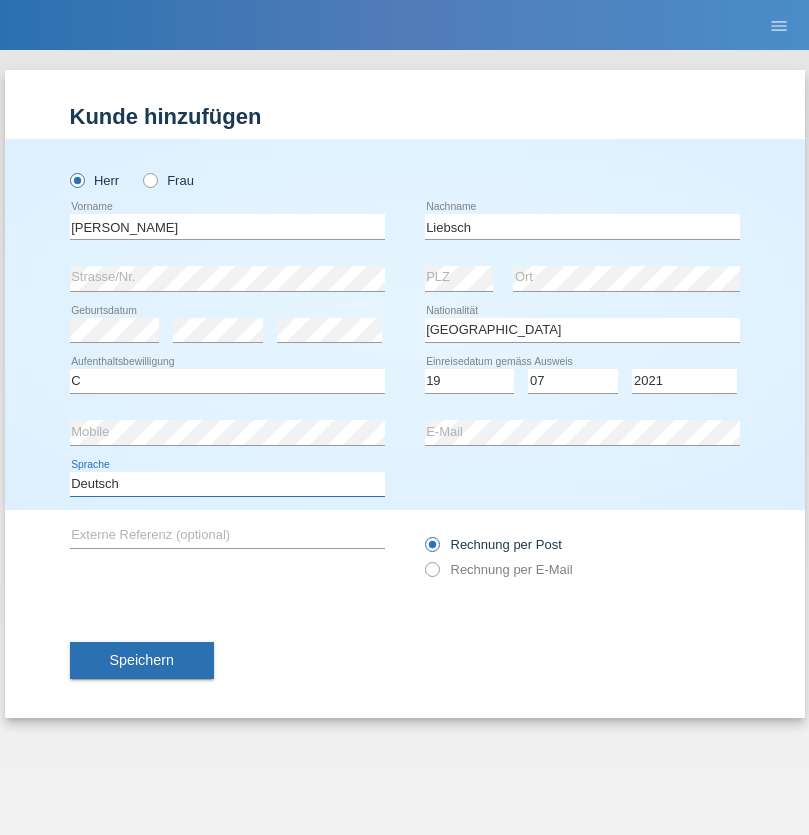 select on "en" 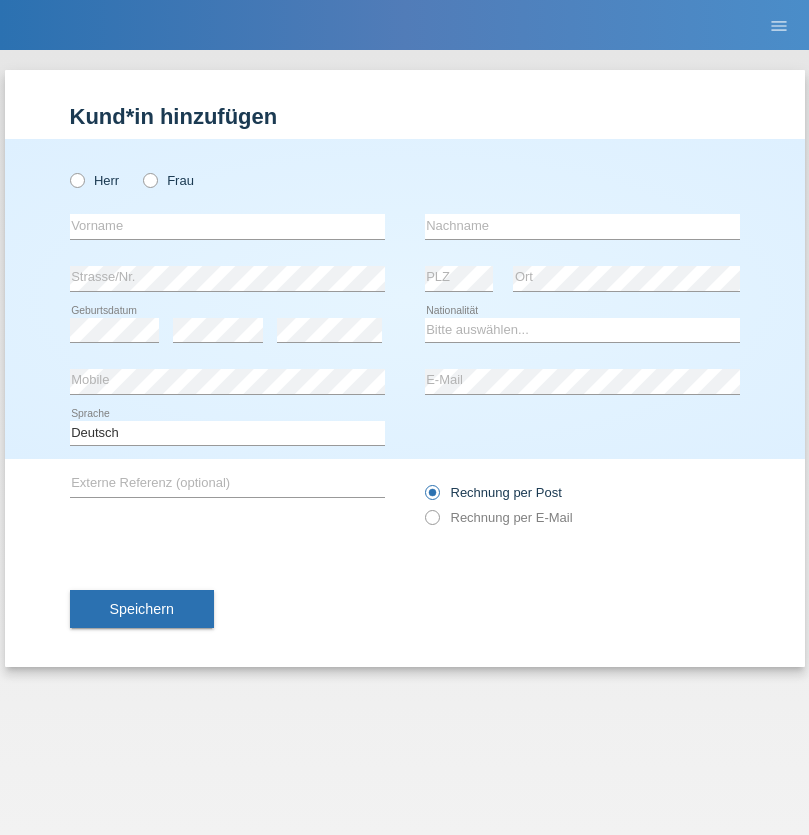 scroll, scrollTop: 0, scrollLeft: 0, axis: both 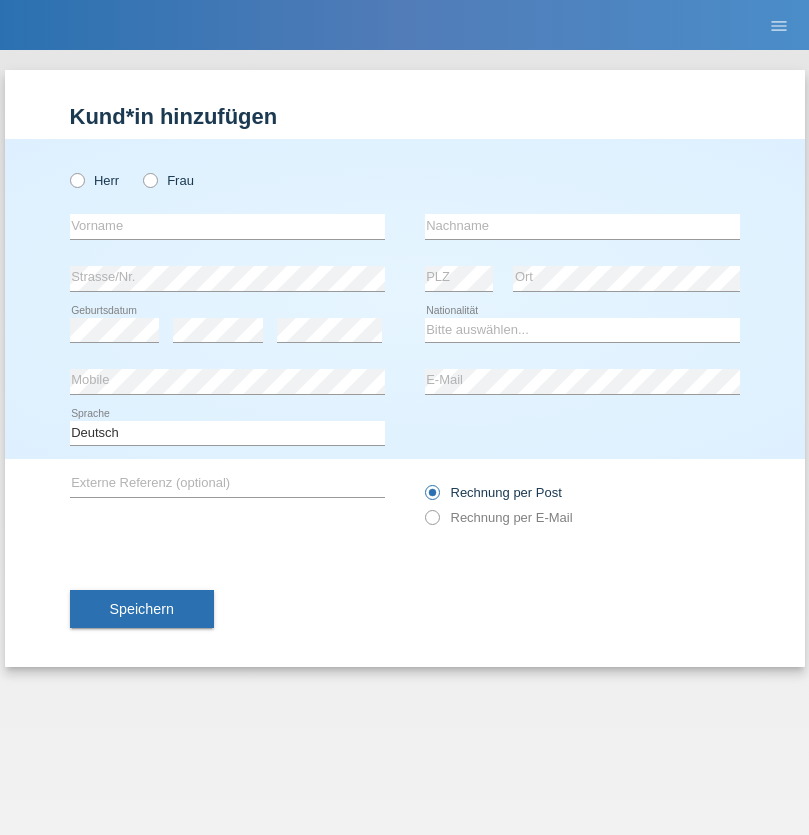 radio on "true" 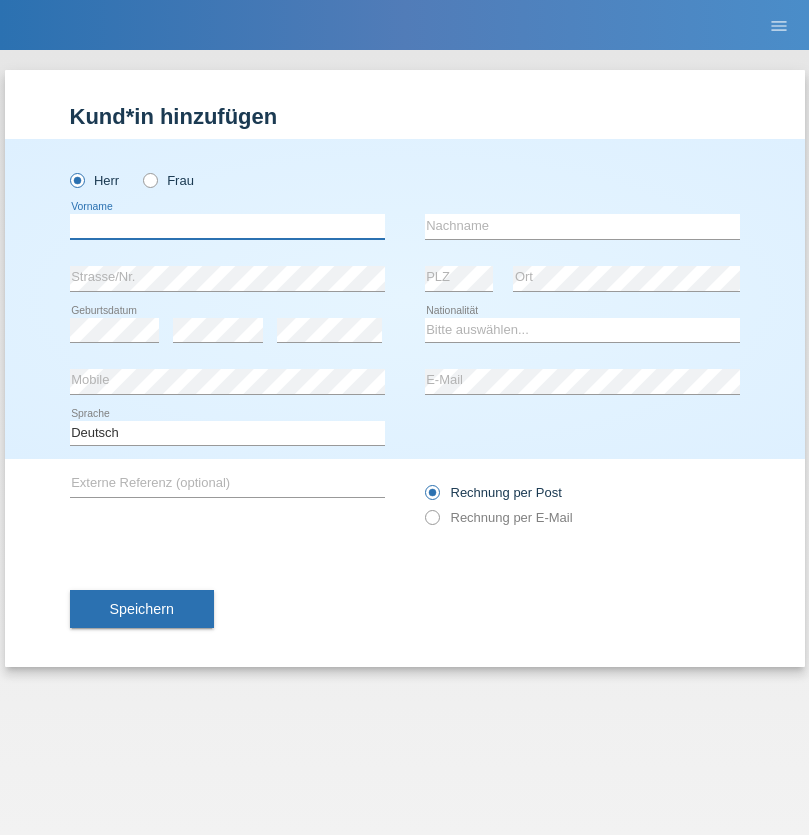 click at bounding box center [227, 226] 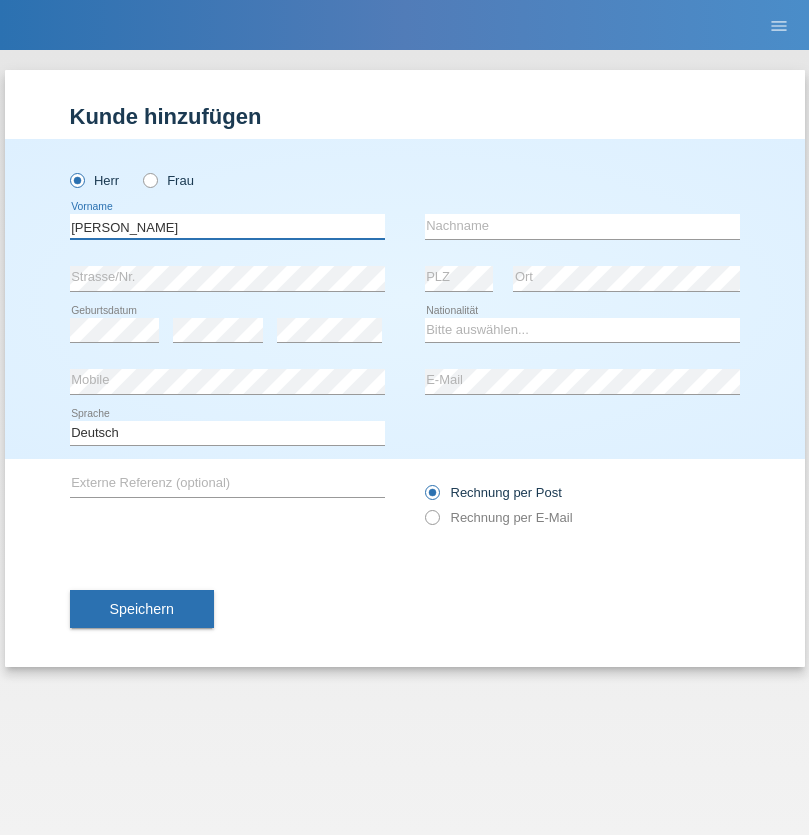 type on "Paolo" 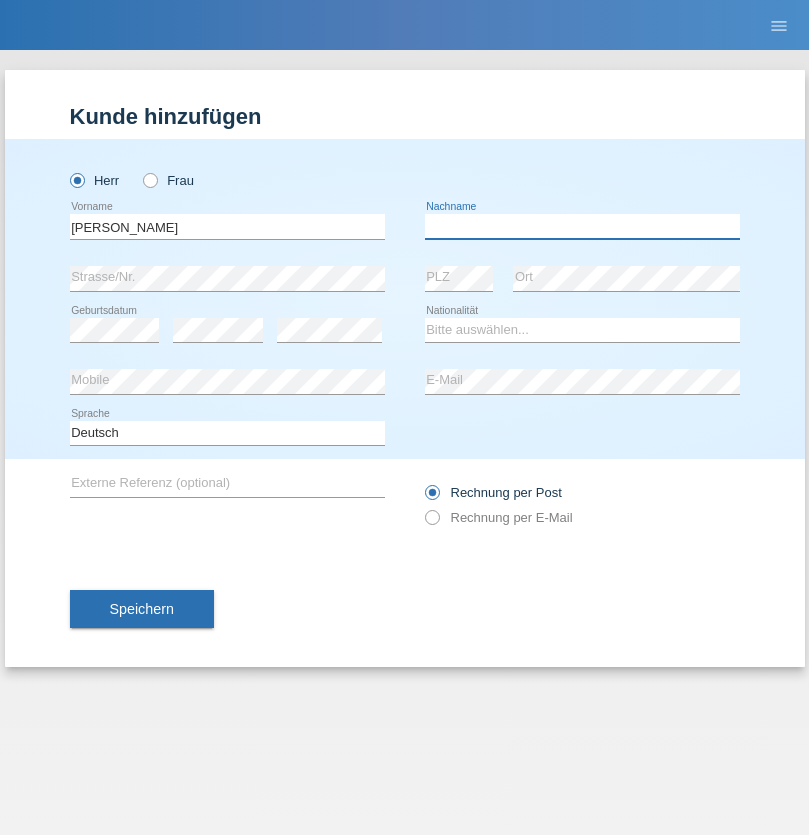 click at bounding box center (582, 226) 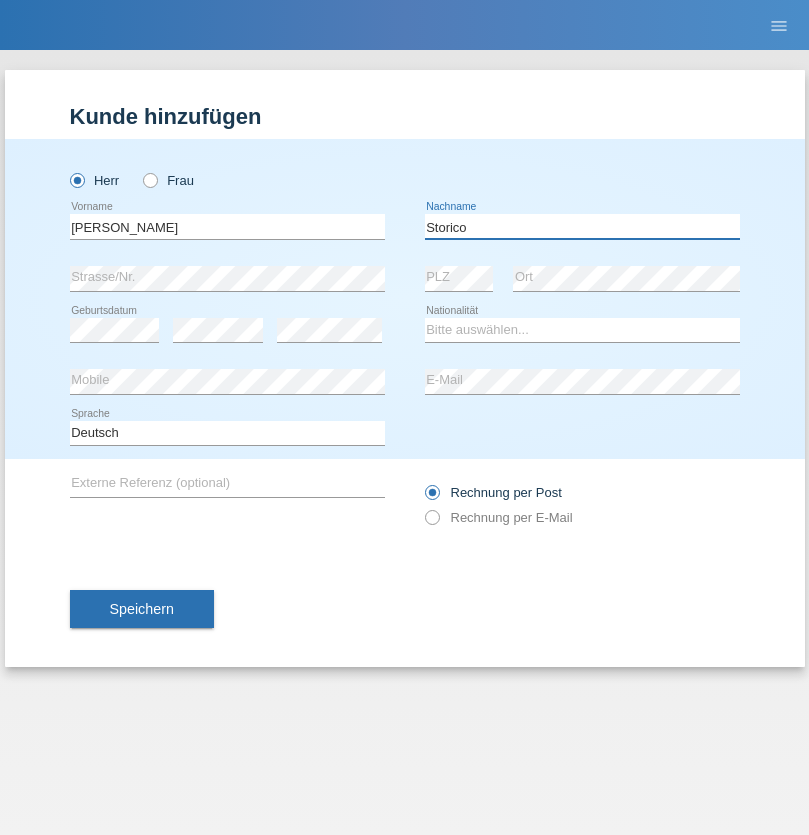 type on "Storico" 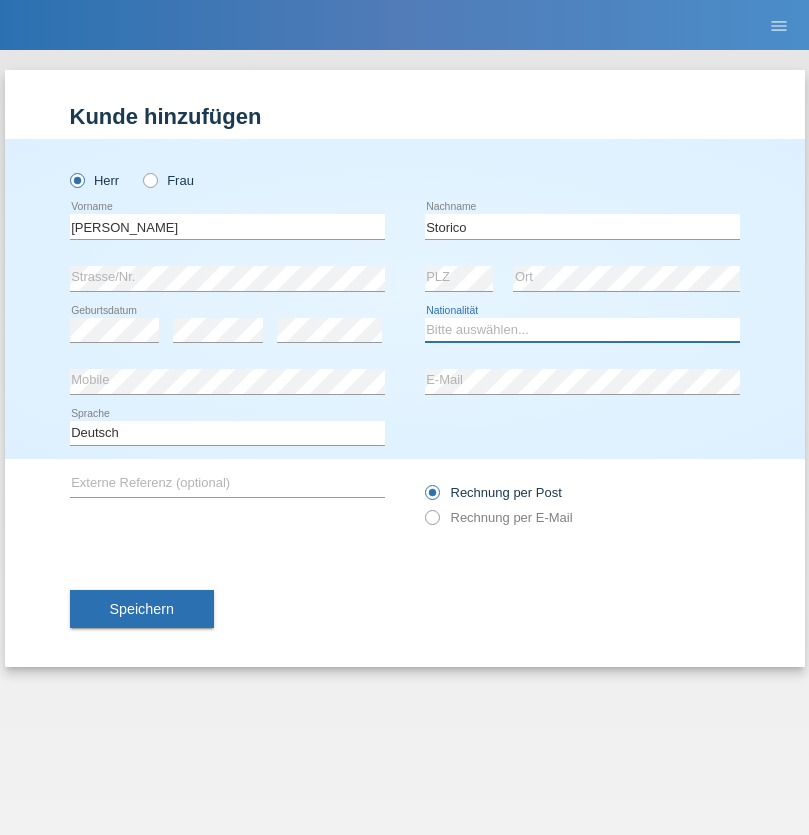 select on "IT" 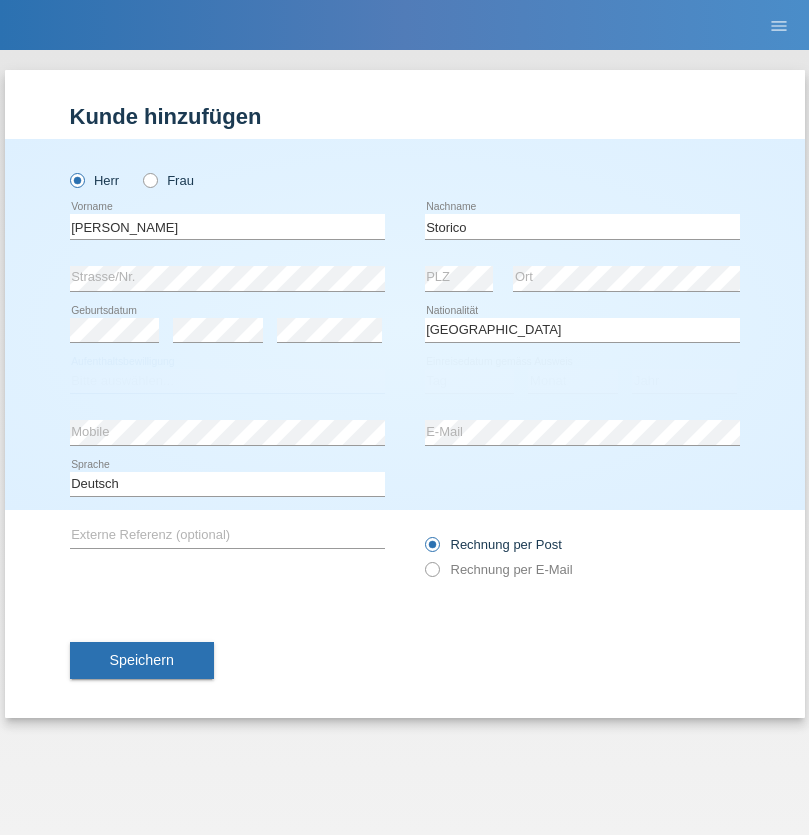 select on "C" 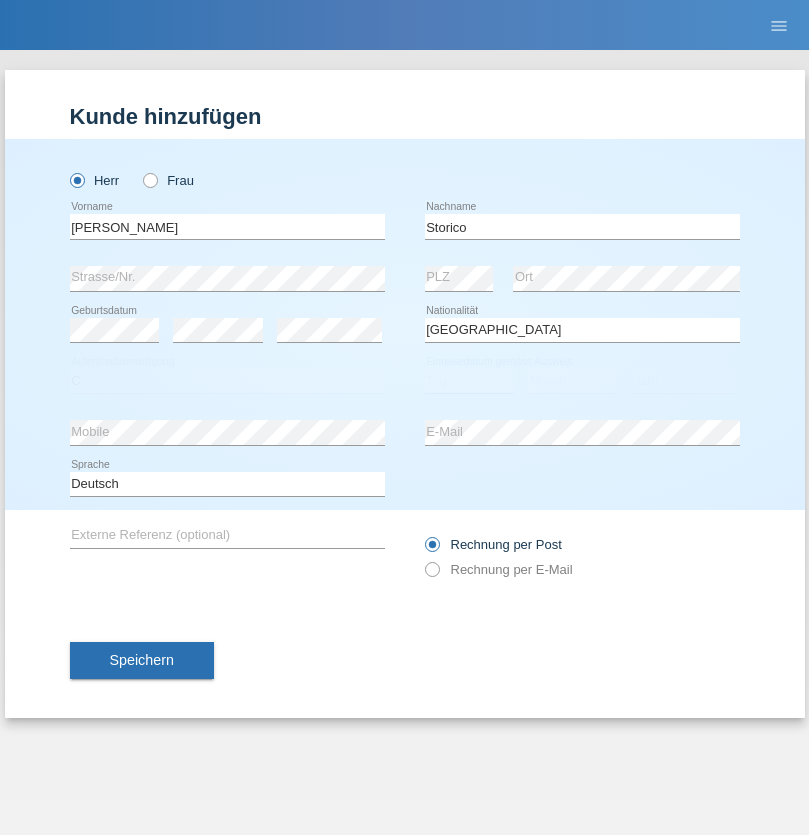 select on "19" 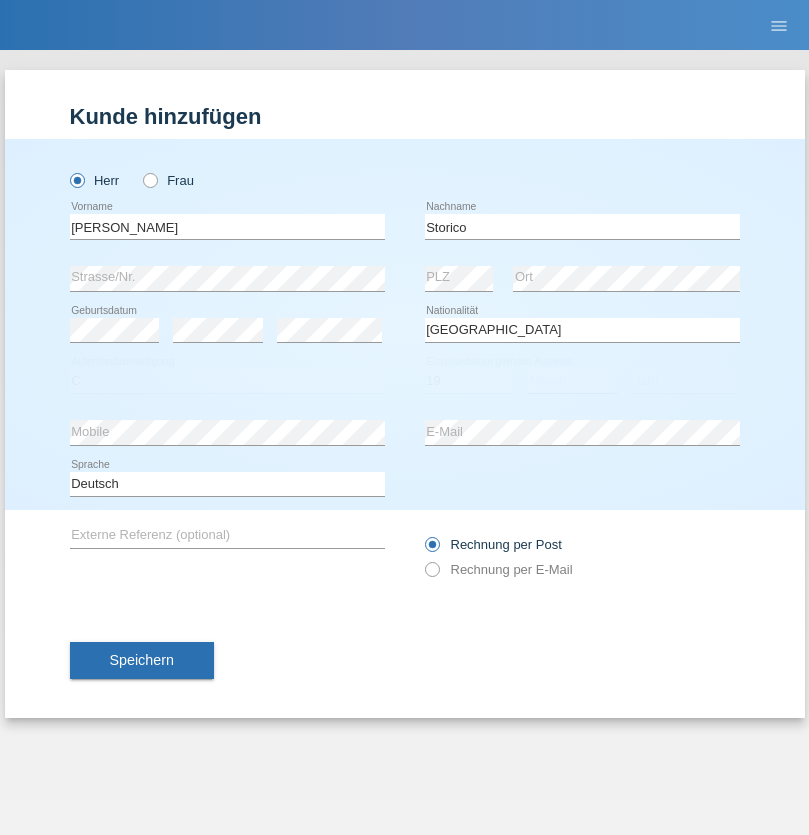 select on "07" 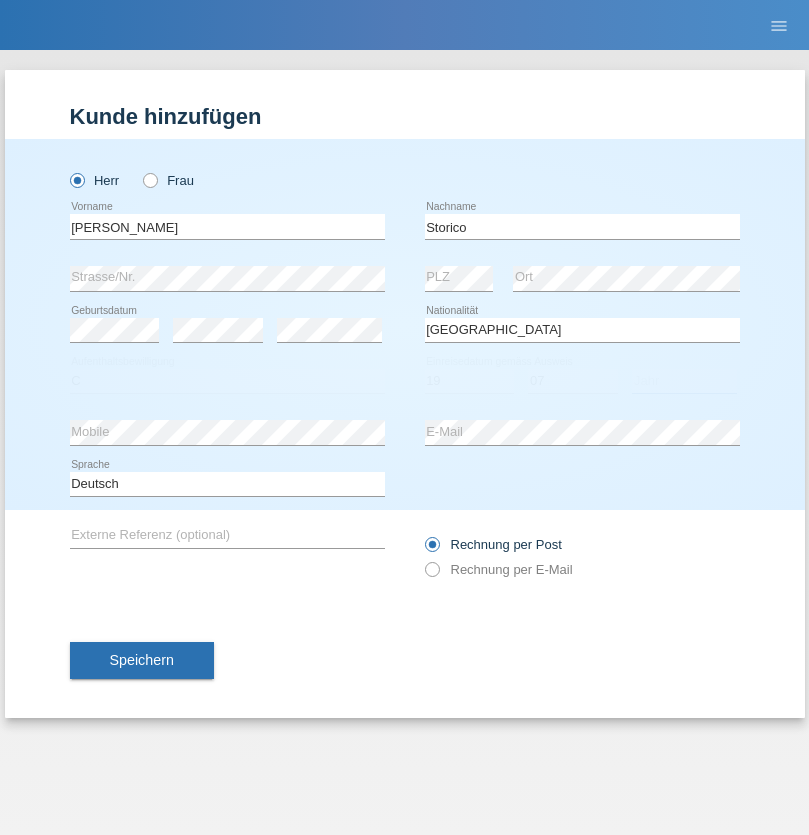 select on "2021" 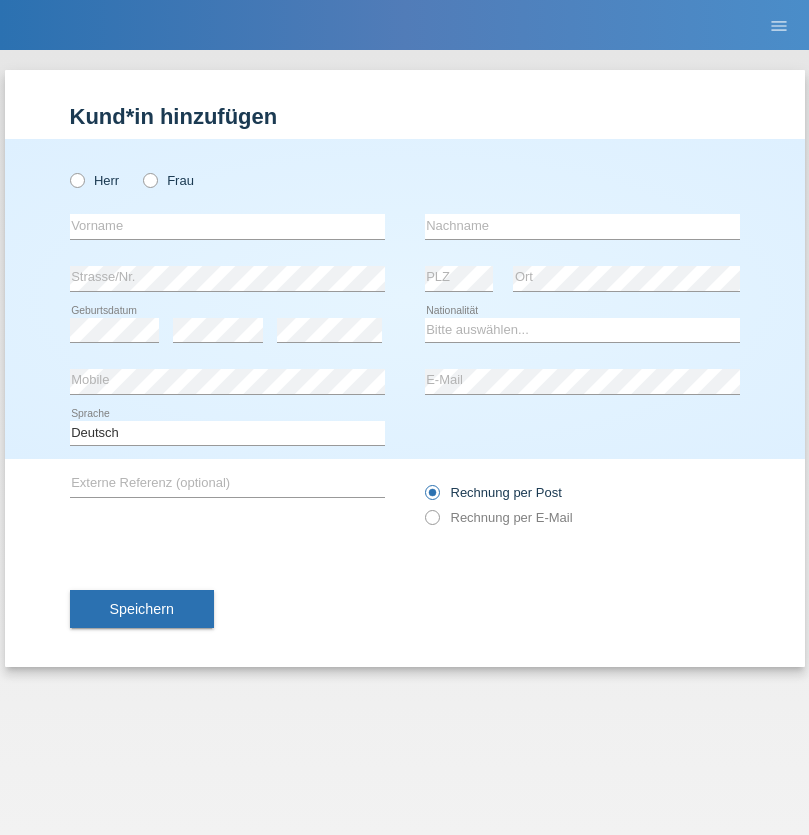 scroll, scrollTop: 0, scrollLeft: 0, axis: both 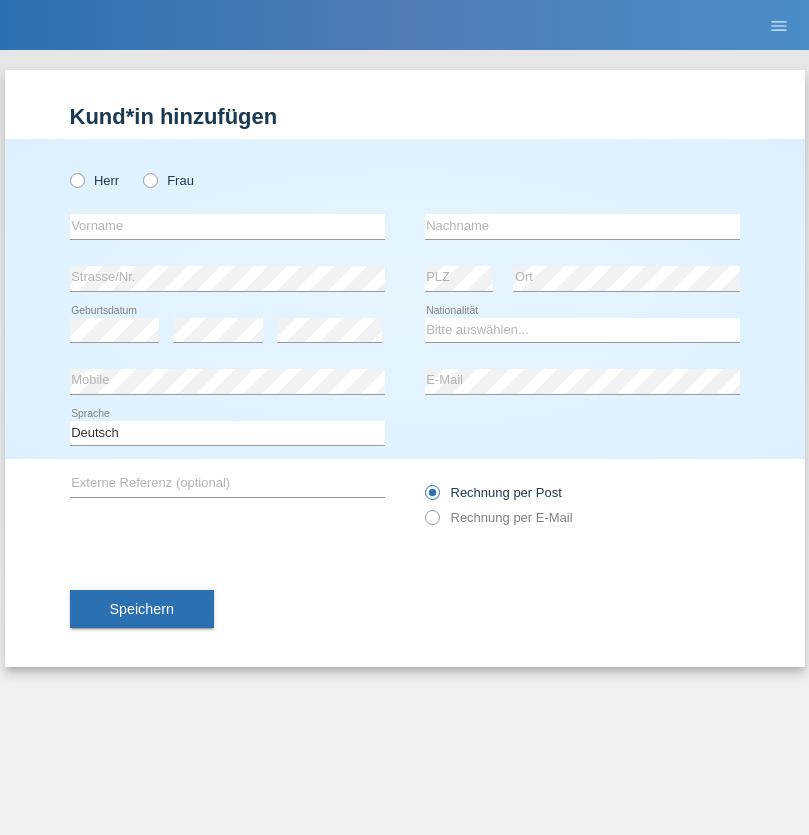 radio on "true" 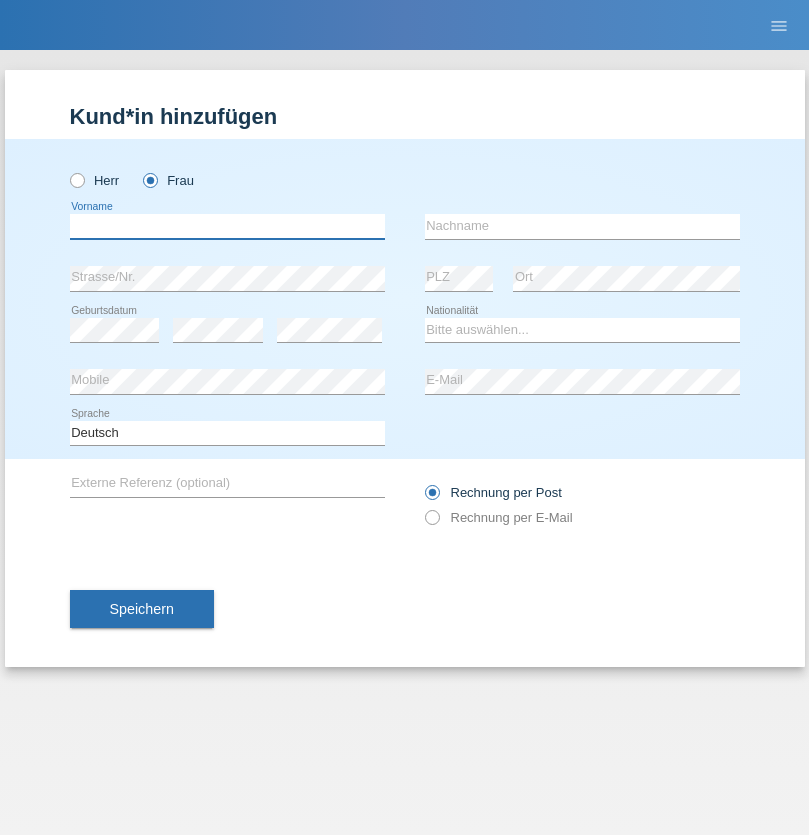 click at bounding box center [227, 226] 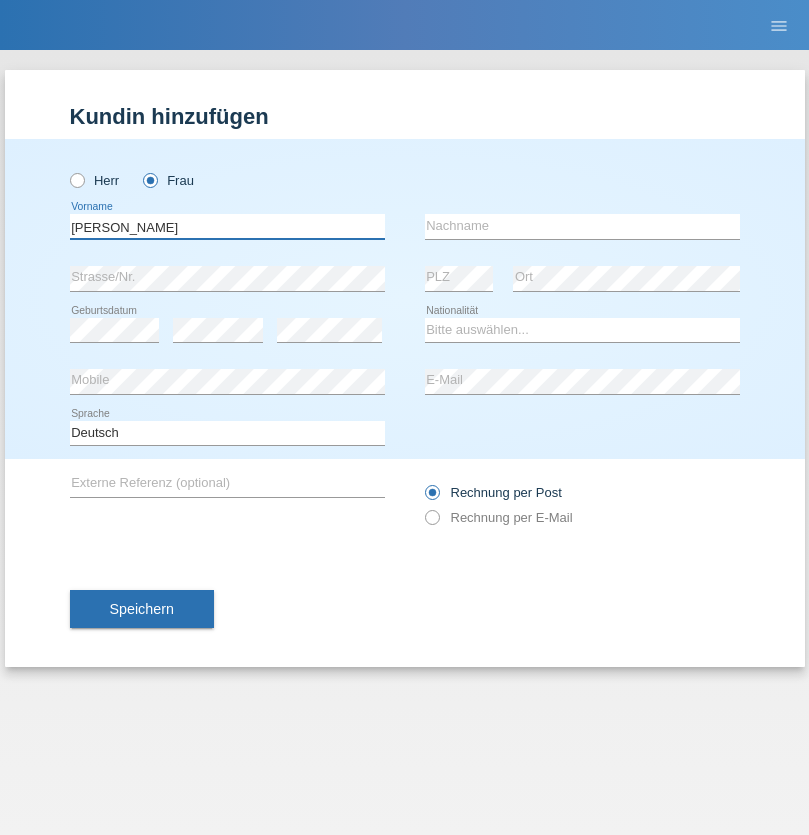 type on "[PERSON_NAME]" 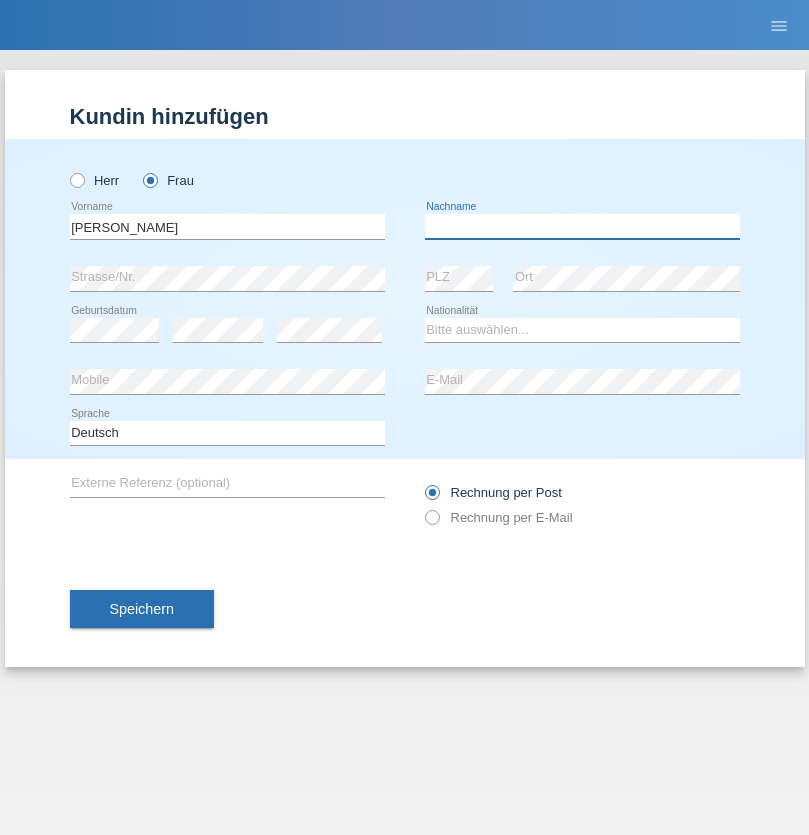 click at bounding box center [582, 226] 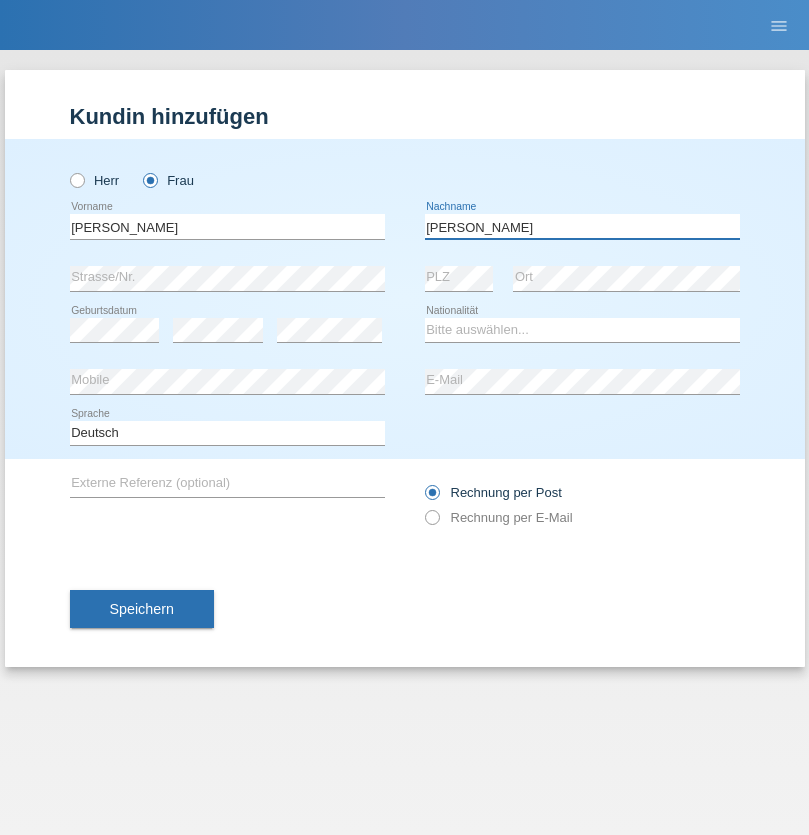type on "[PERSON_NAME]" 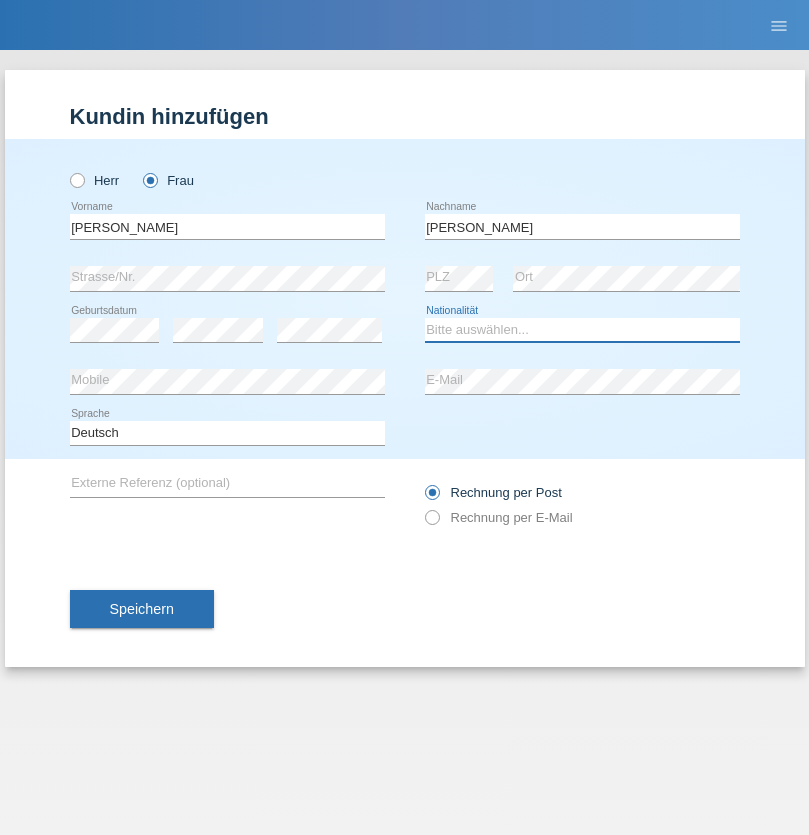 select on "CH" 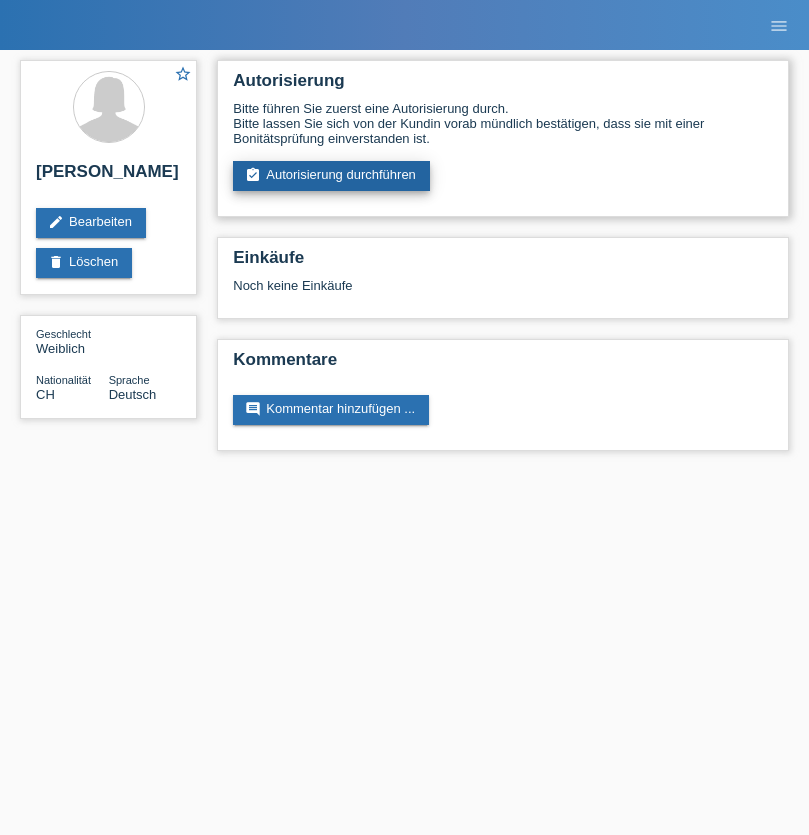 click on "assignment_turned_in  Autorisierung durchführen" at bounding box center [331, 176] 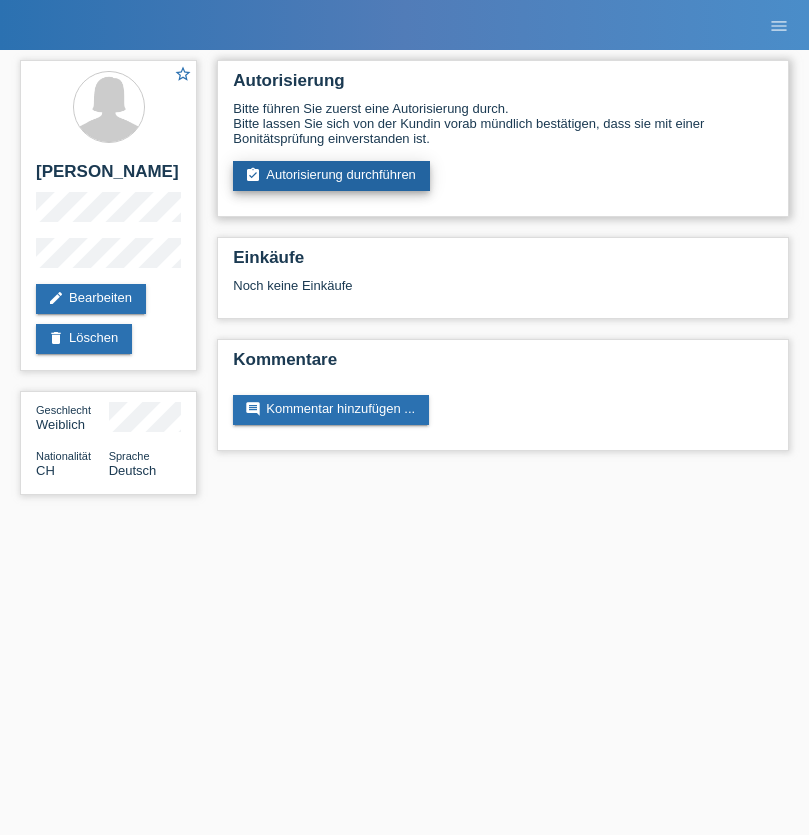 scroll, scrollTop: 0, scrollLeft: 0, axis: both 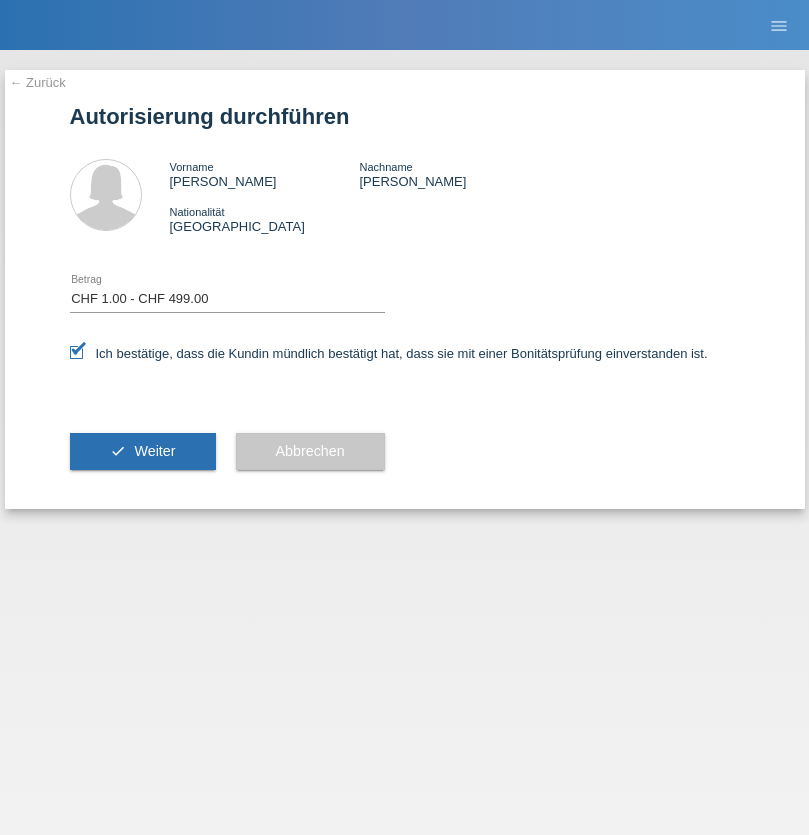 select on "1" 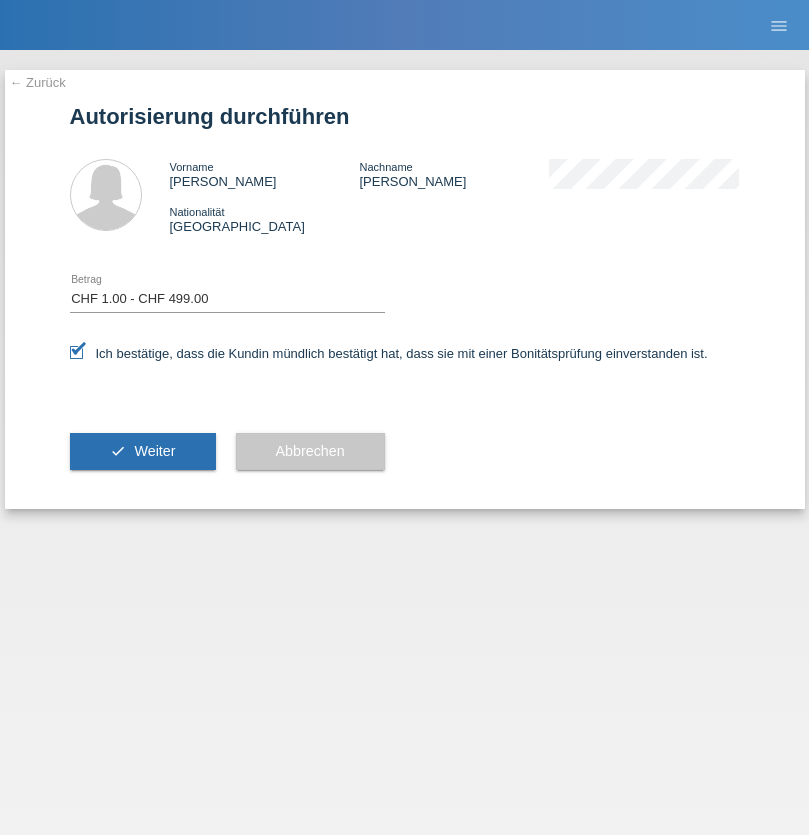 scroll, scrollTop: 0, scrollLeft: 0, axis: both 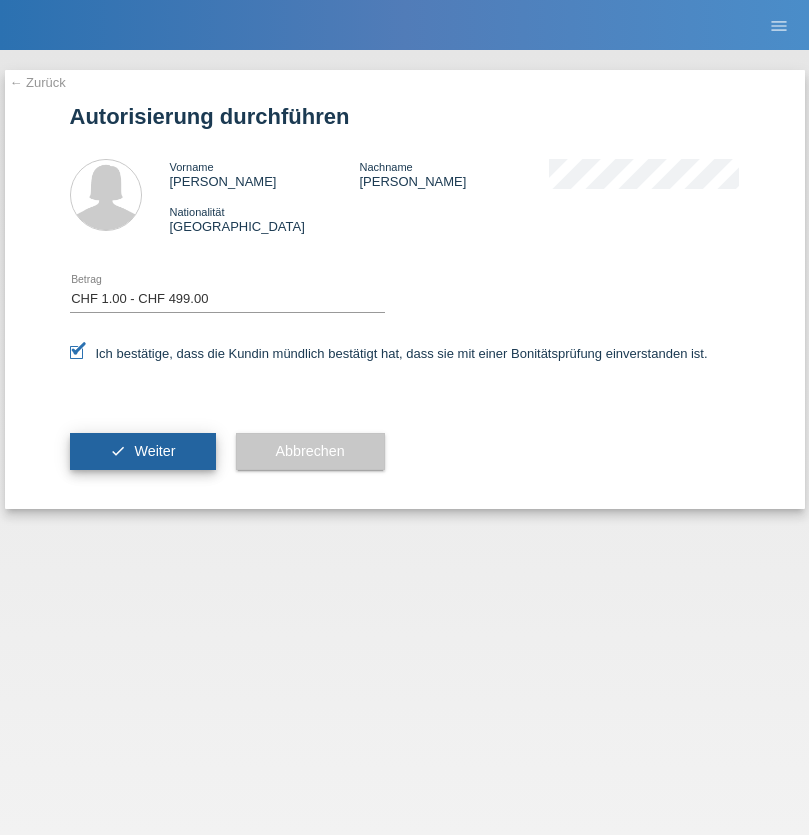 click on "Weiter" at bounding box center (154, 451) 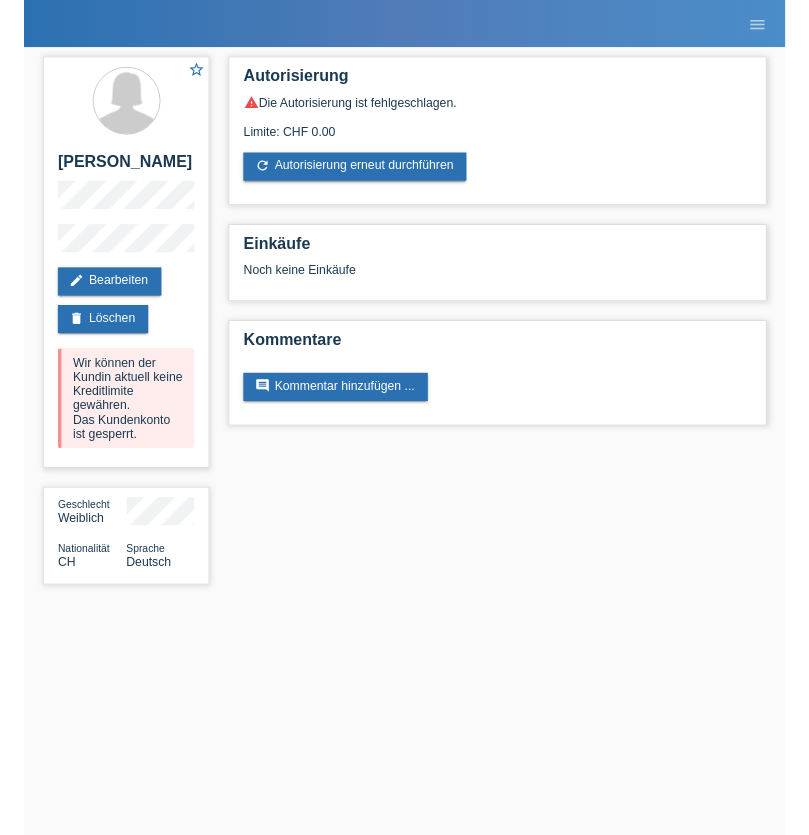 scroll, scrollTop: 0, scrollLeft: 0, axis: both 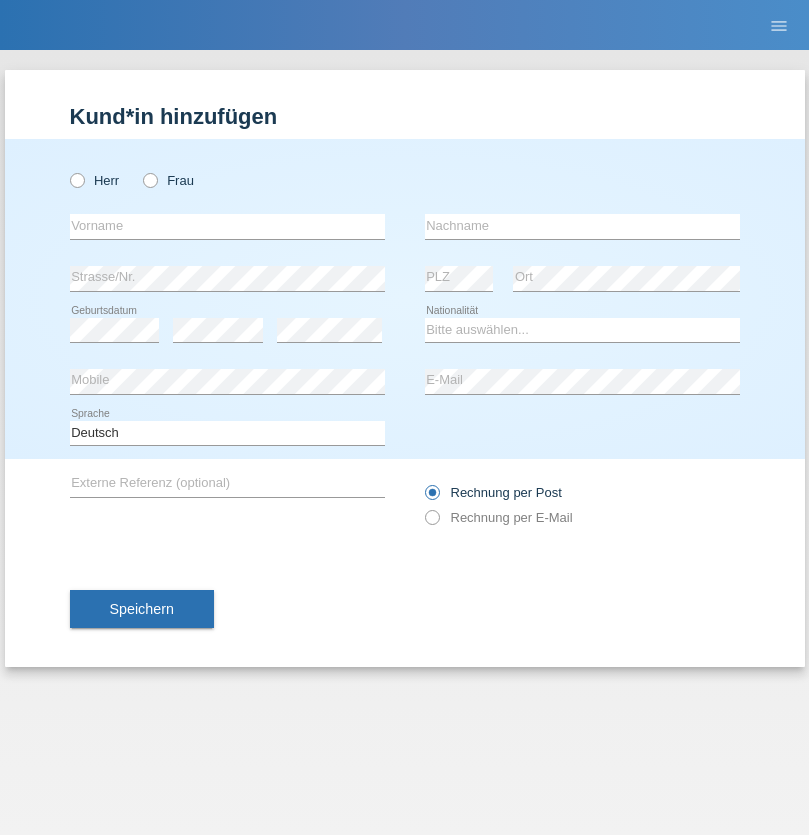 radio on "true" 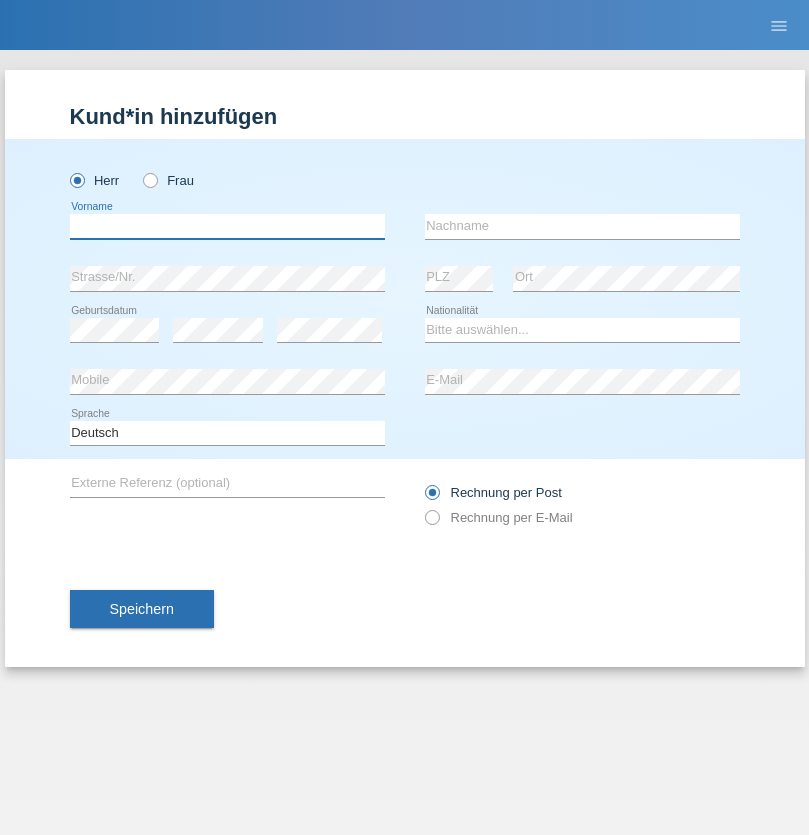 click at bounding box center [227, 226] 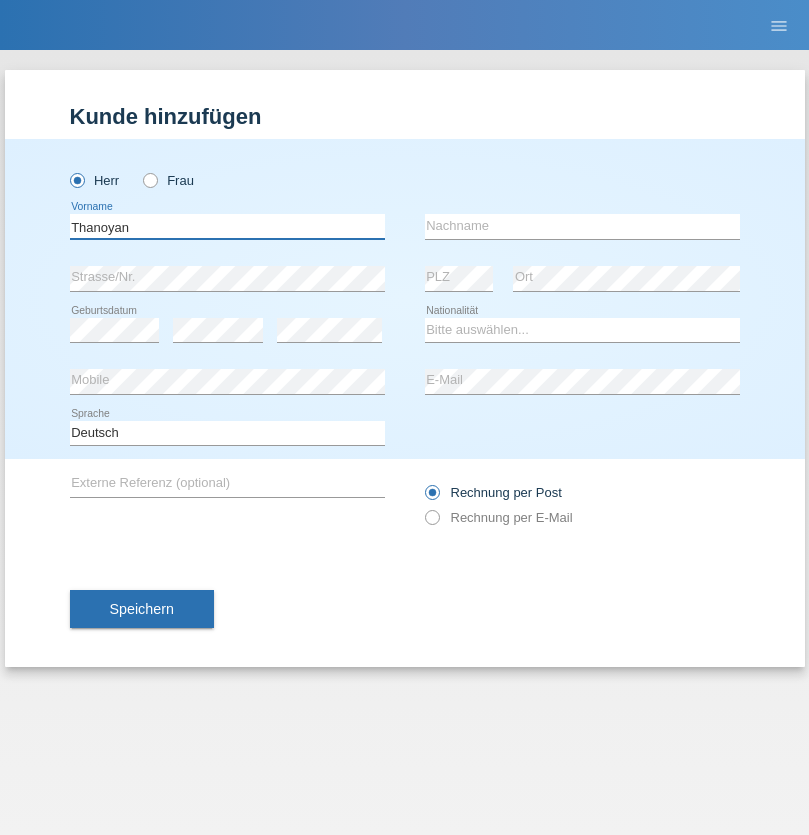 type on "Thanoyan" 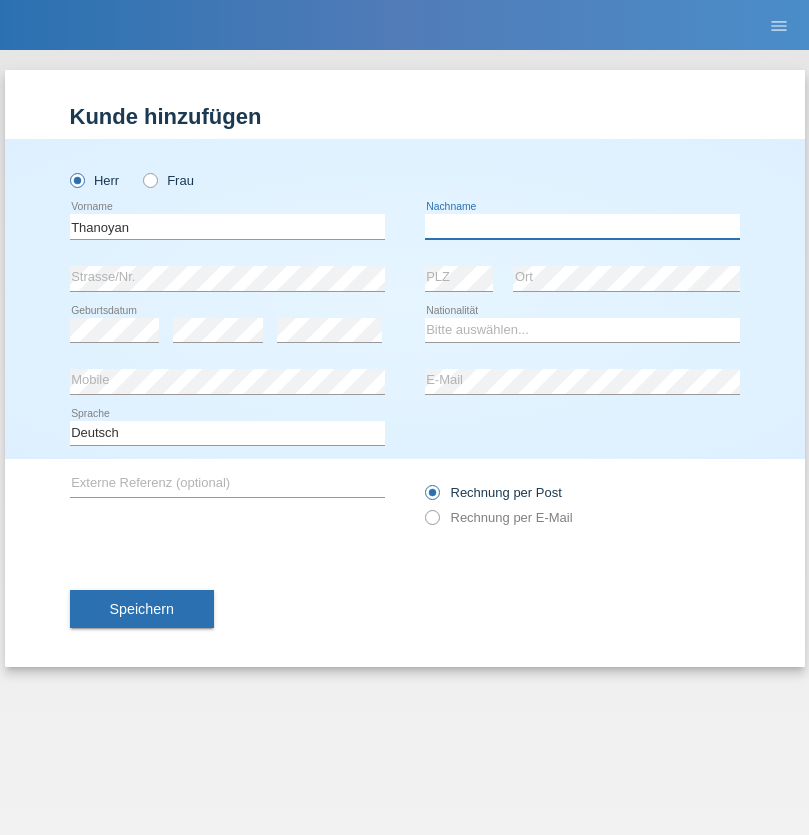 click at bounding box center (582, 226) 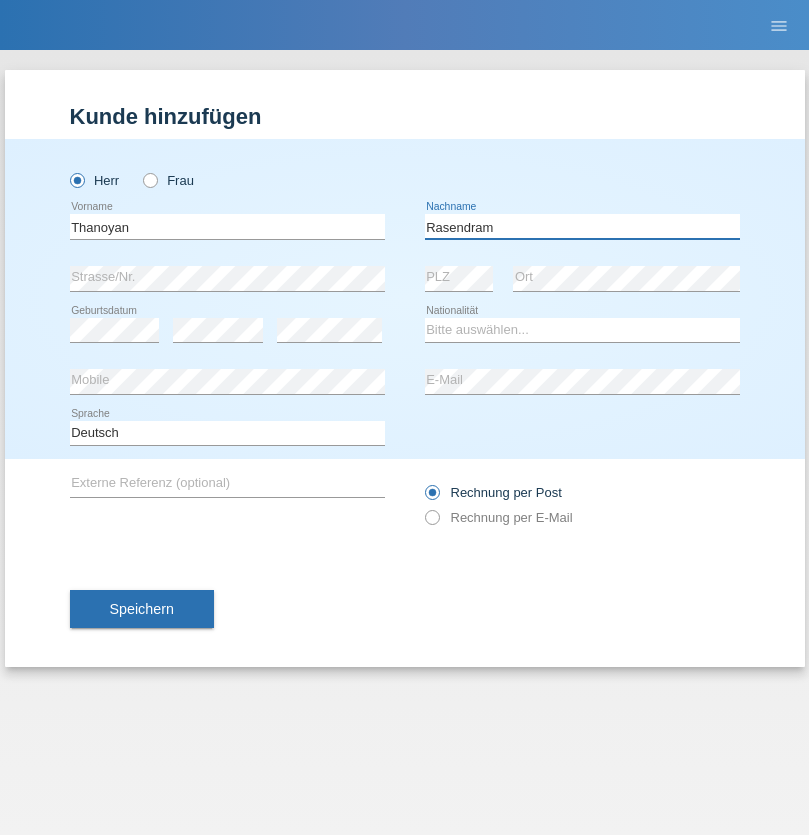 type on "Rasendram" 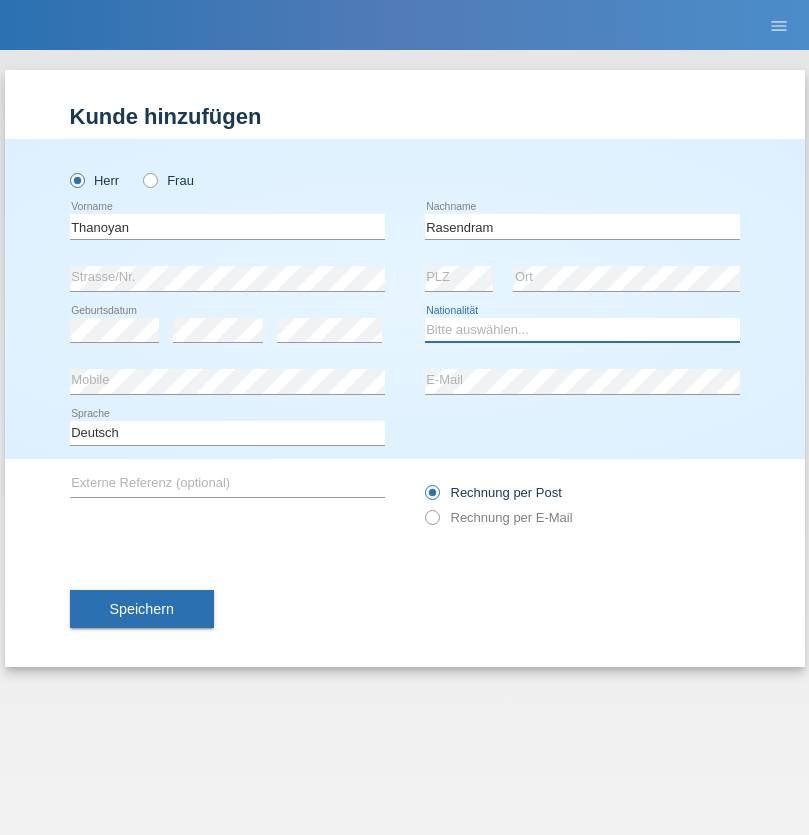 select on "LK" 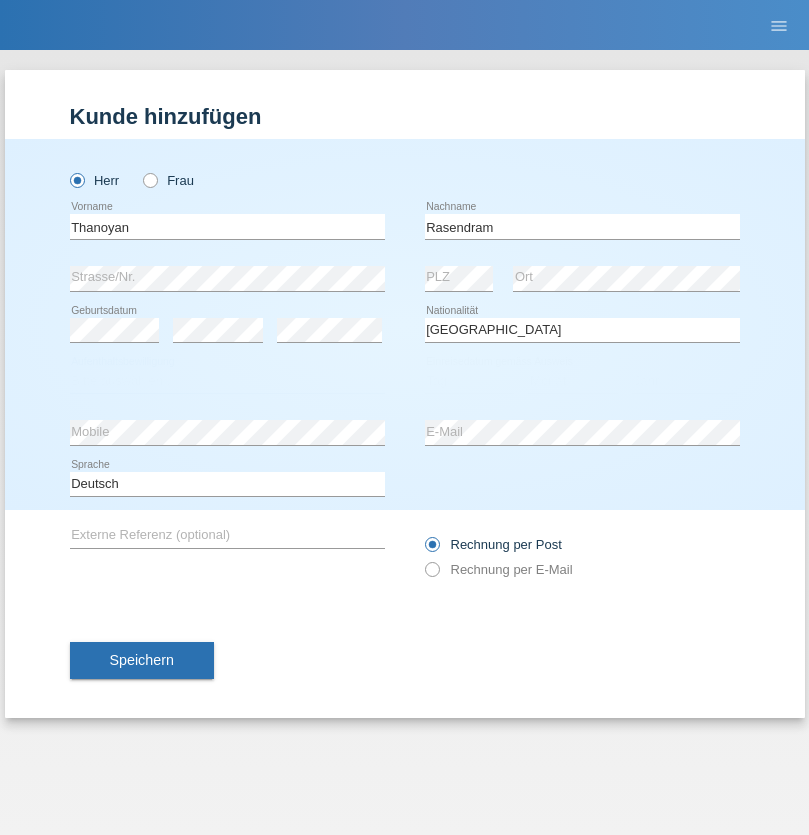 select on "C" 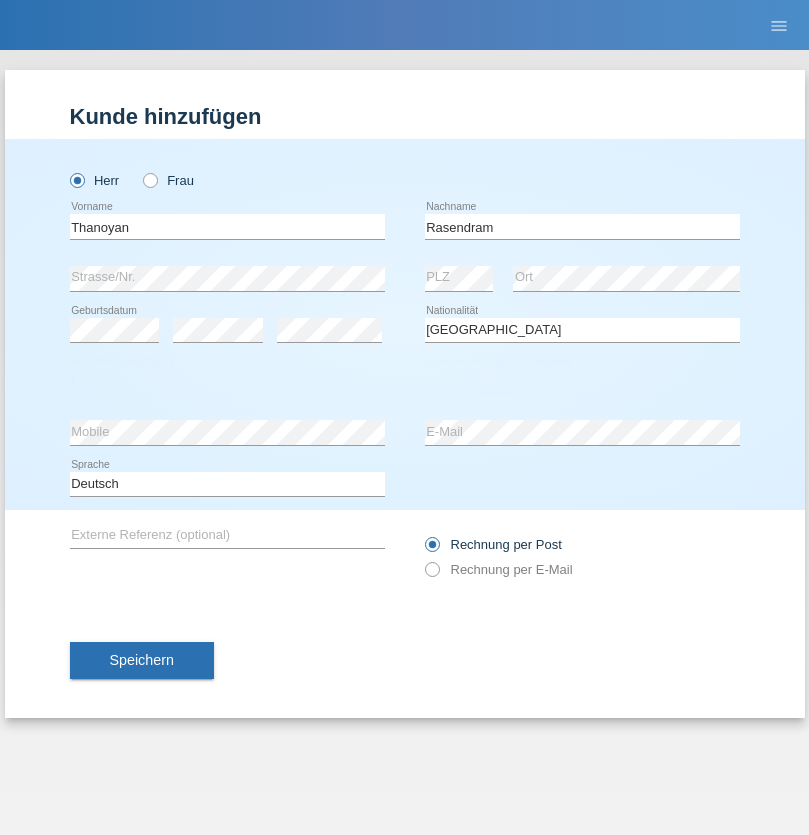 select on "23" 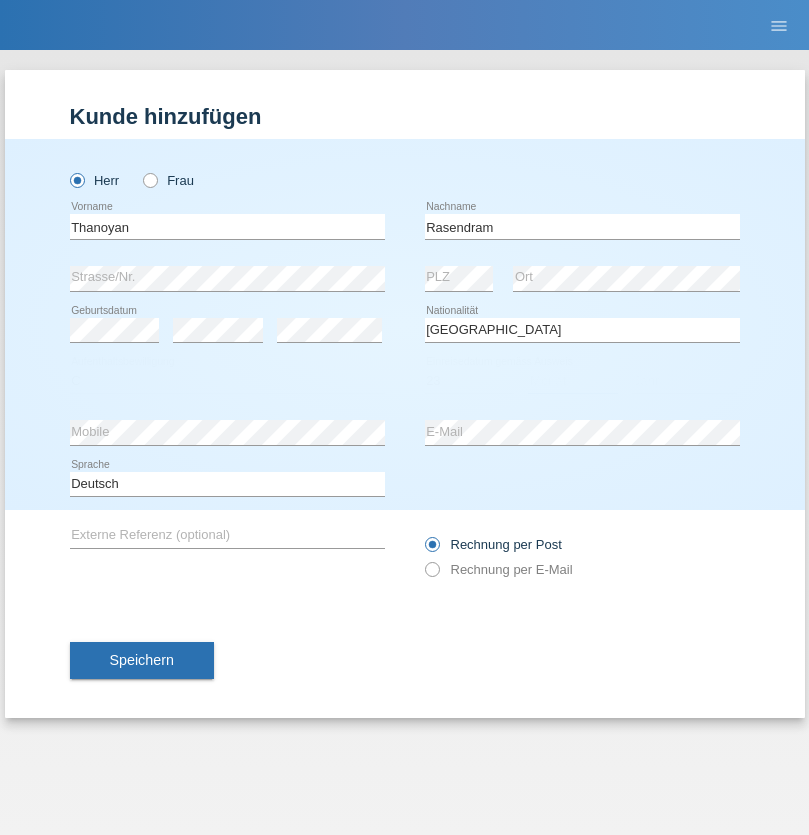 select on "02" 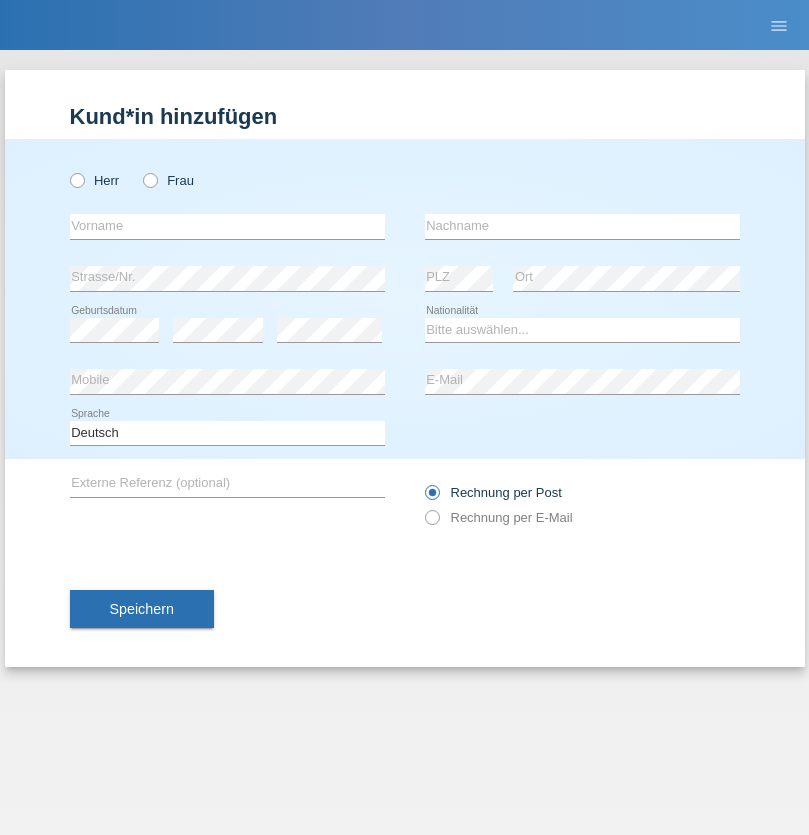 scroll, scrollTop: 0, scrollLeft: 0, axis: both 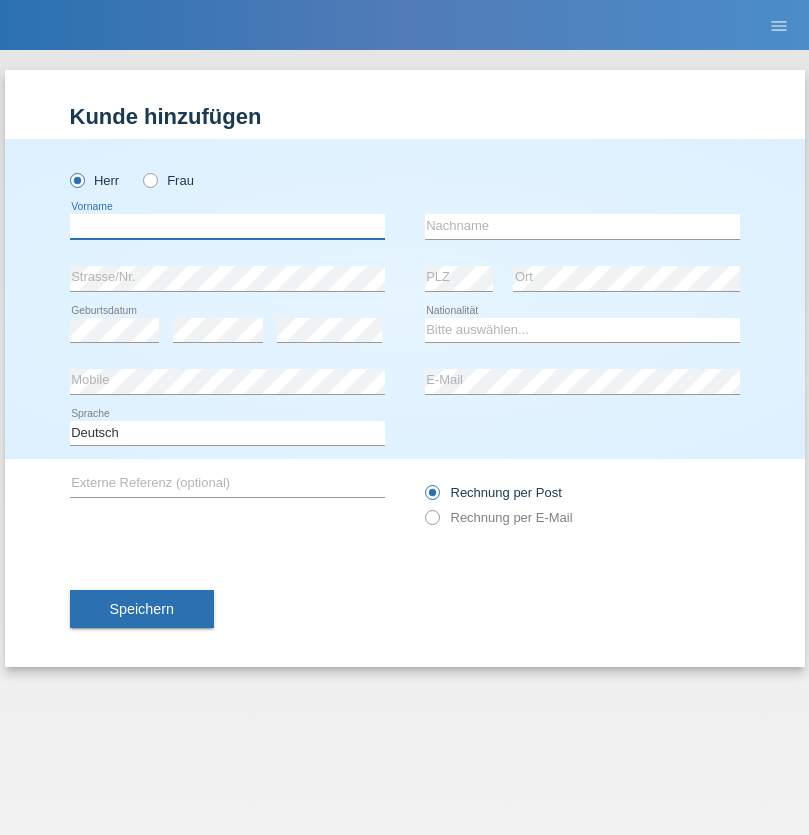 click at bounding box center (227, 226) 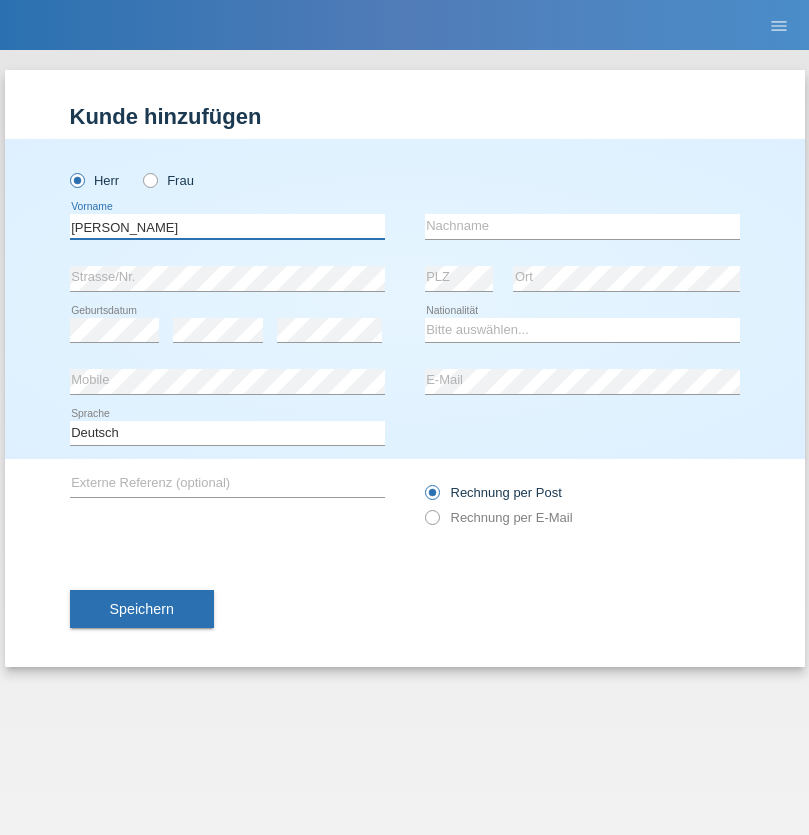 type on "[PERSON_NAME]" 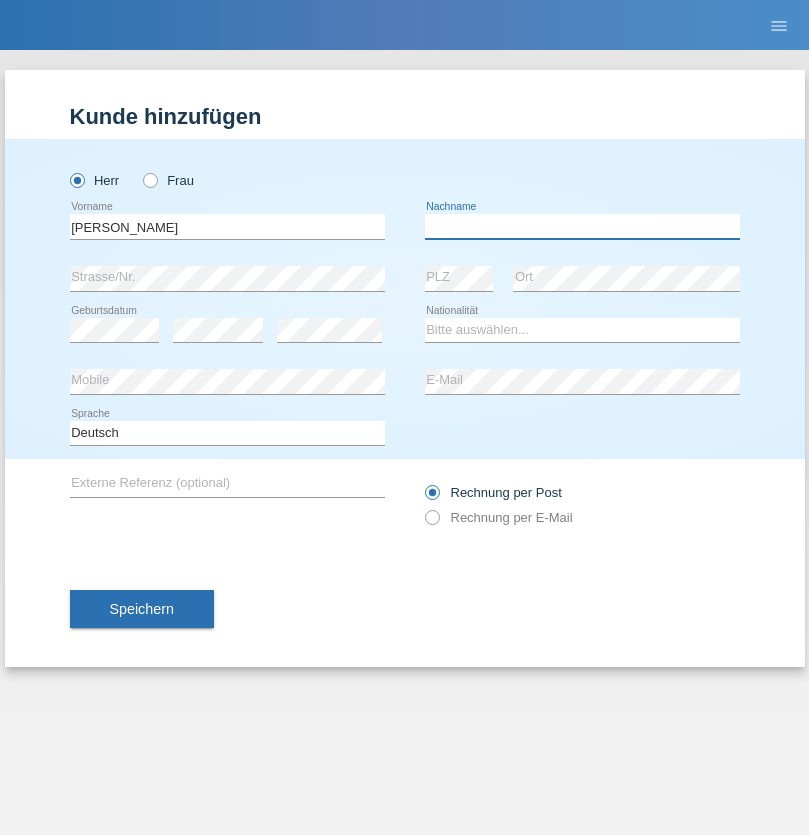 click at bounding box center (582, 226) 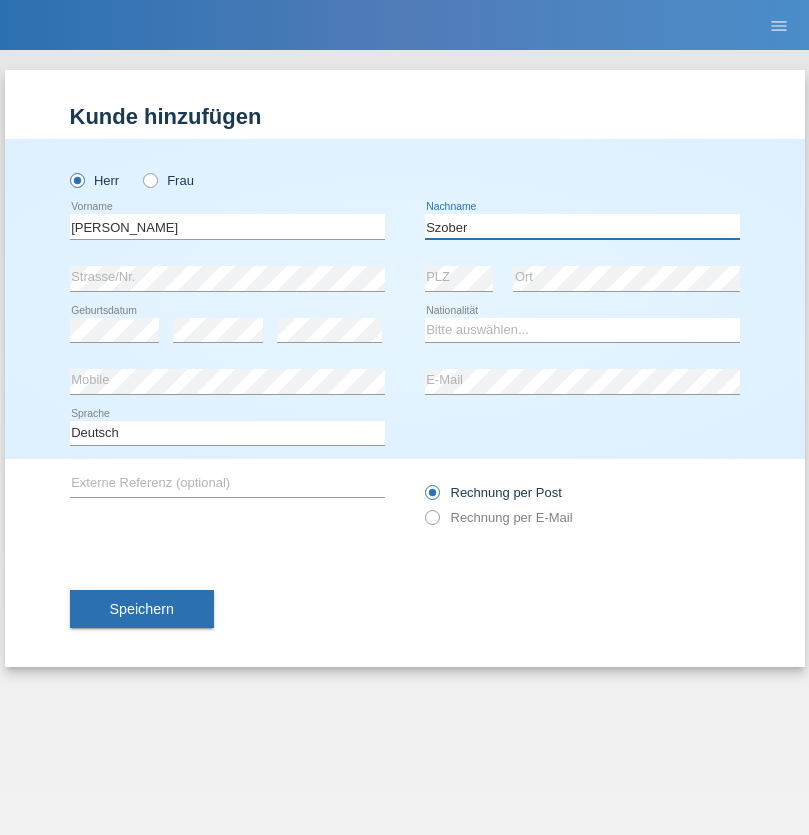 type on "Szober" 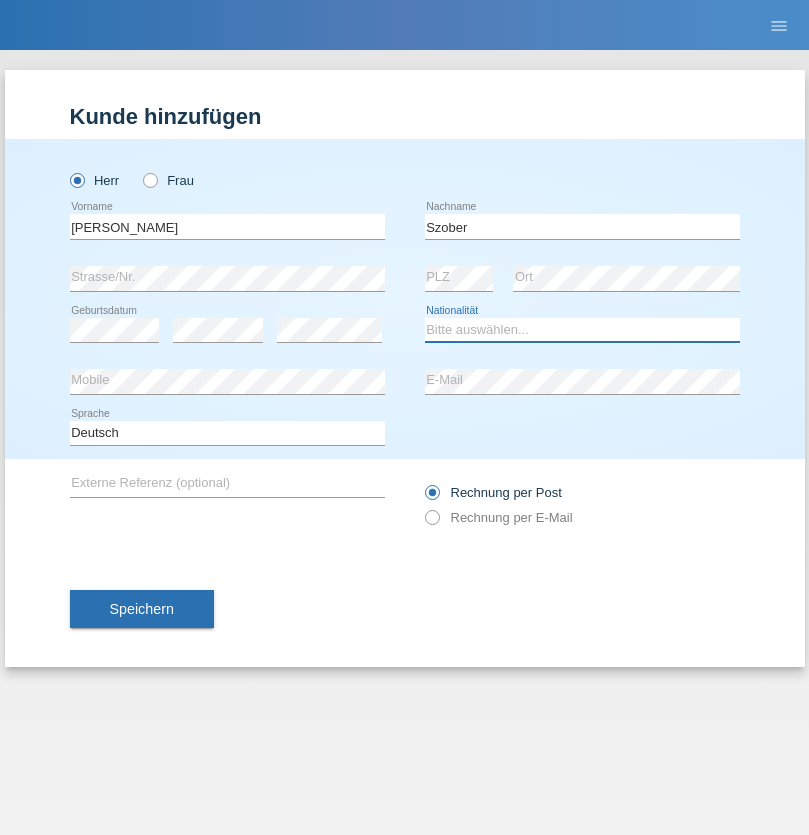 select on "PL" 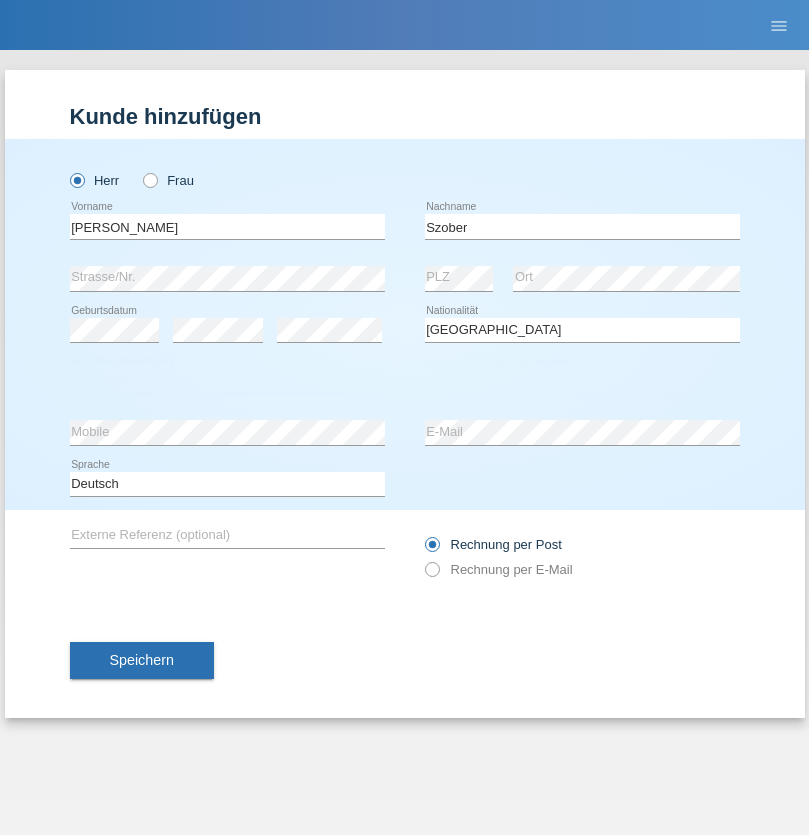 select on "C" 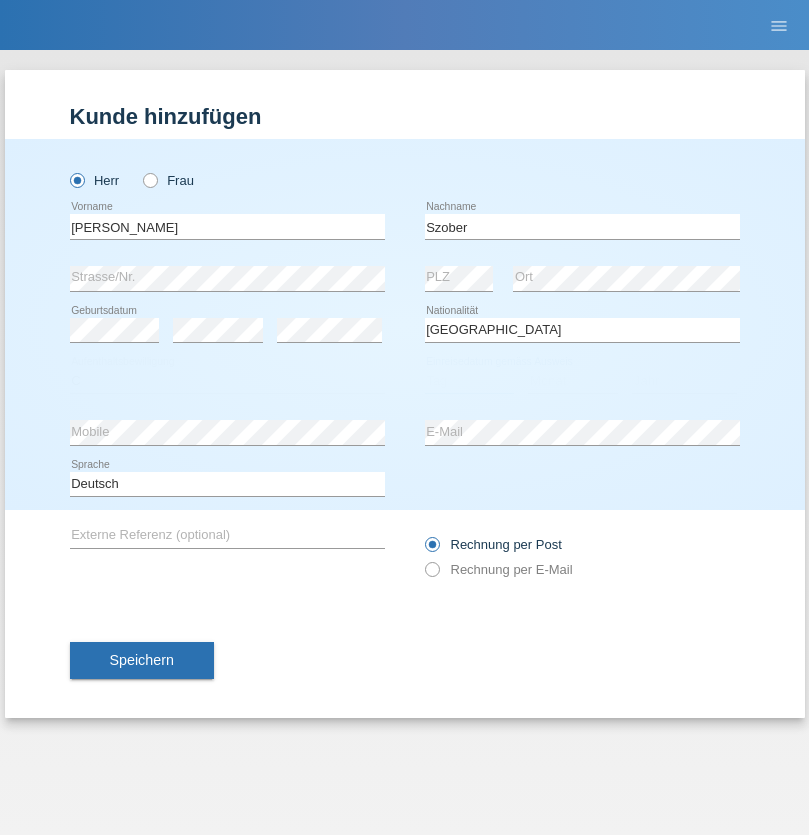 select on "01" 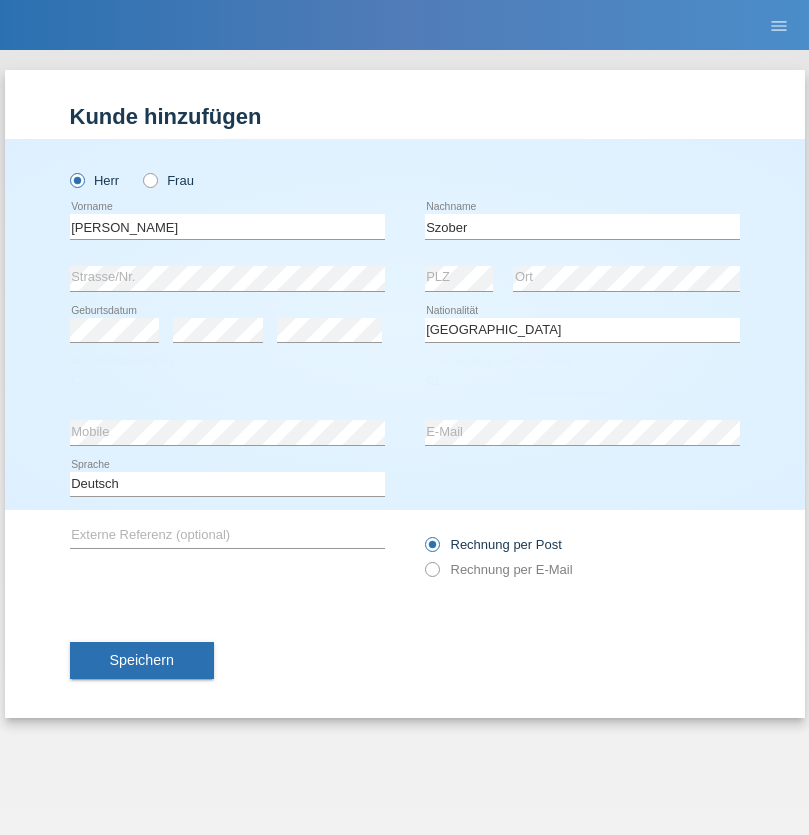 select on "05" 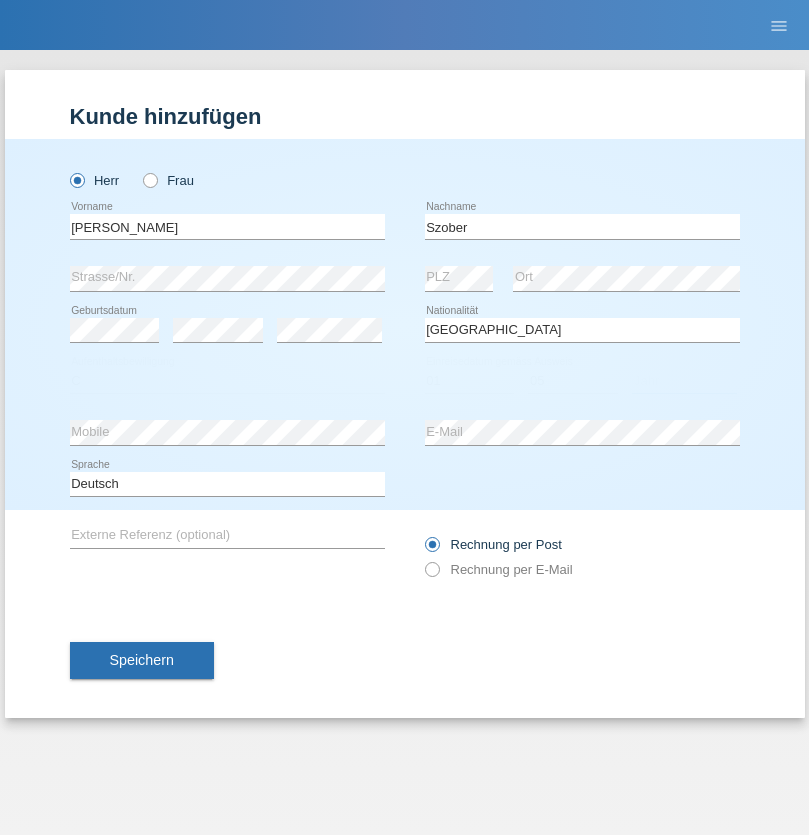 select on "2021" 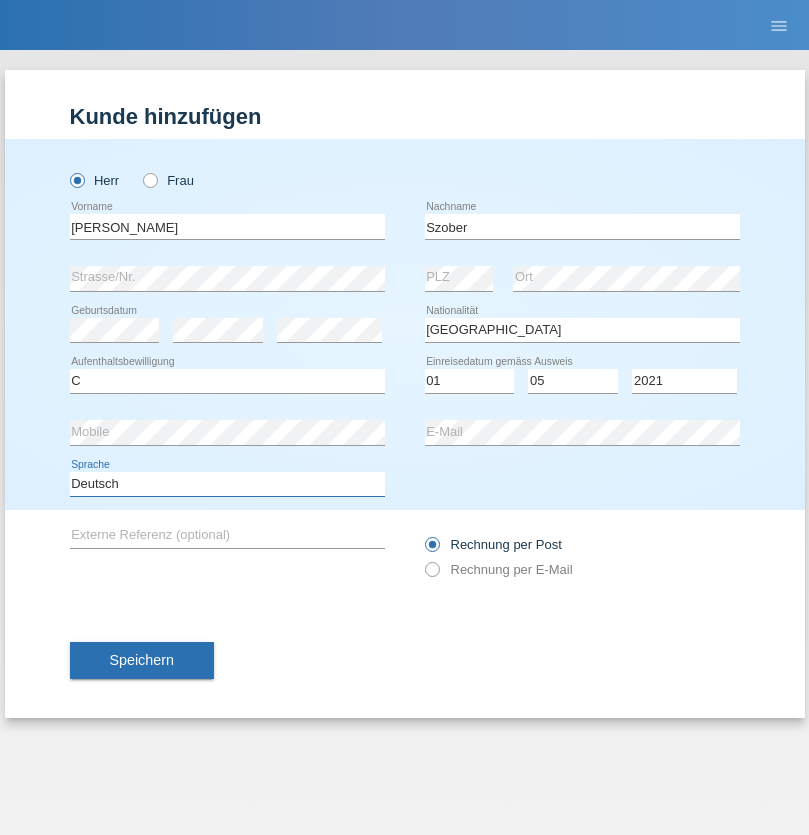 select on "en" 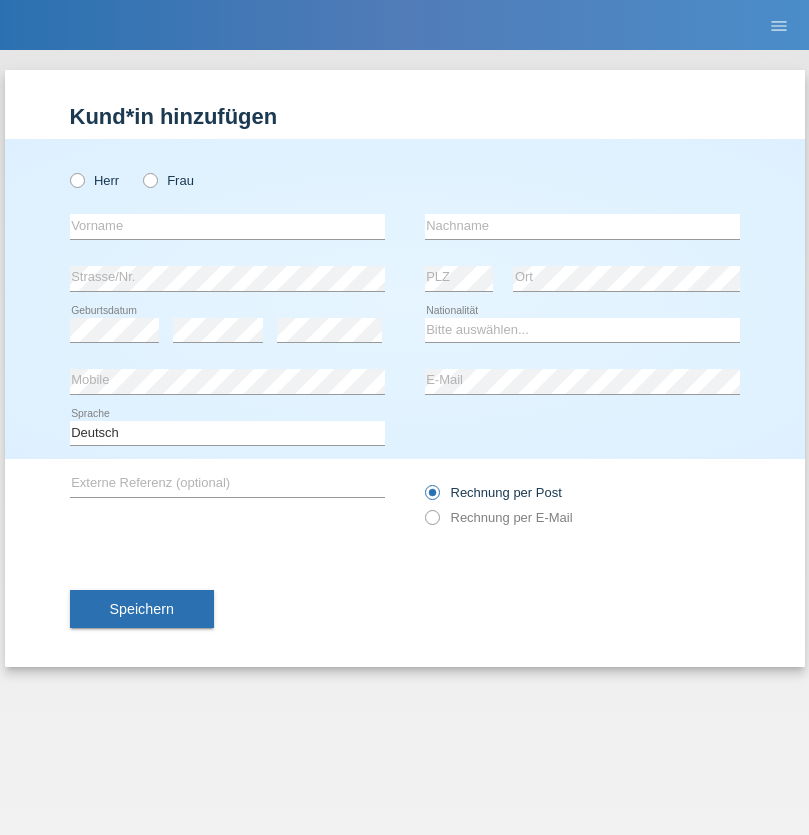 scroll, scrollTop: 0, scrollLeft: 0, axis: both 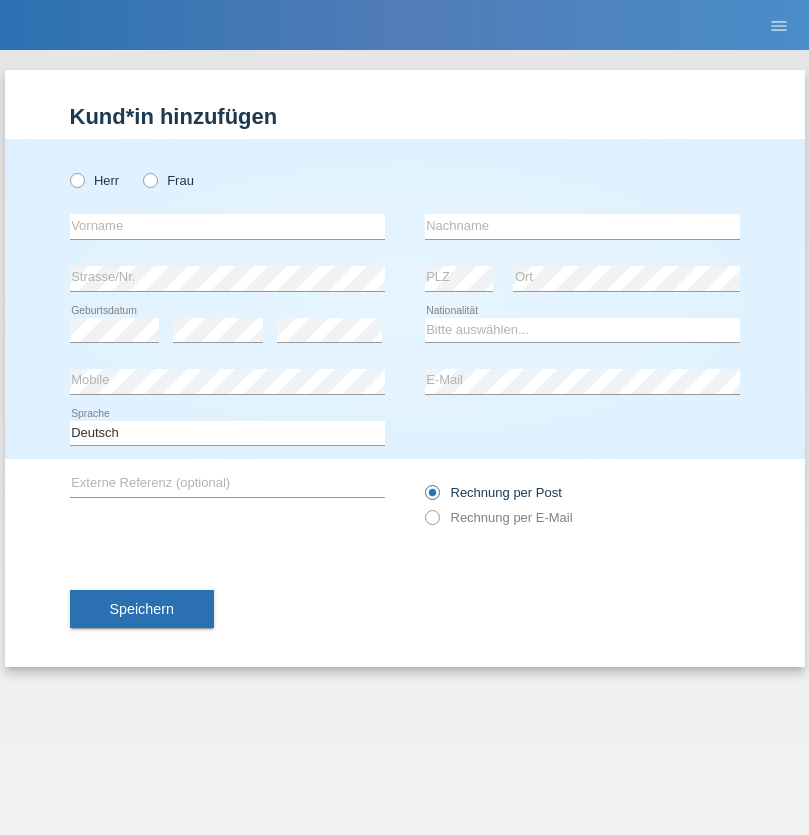 radio on "true" 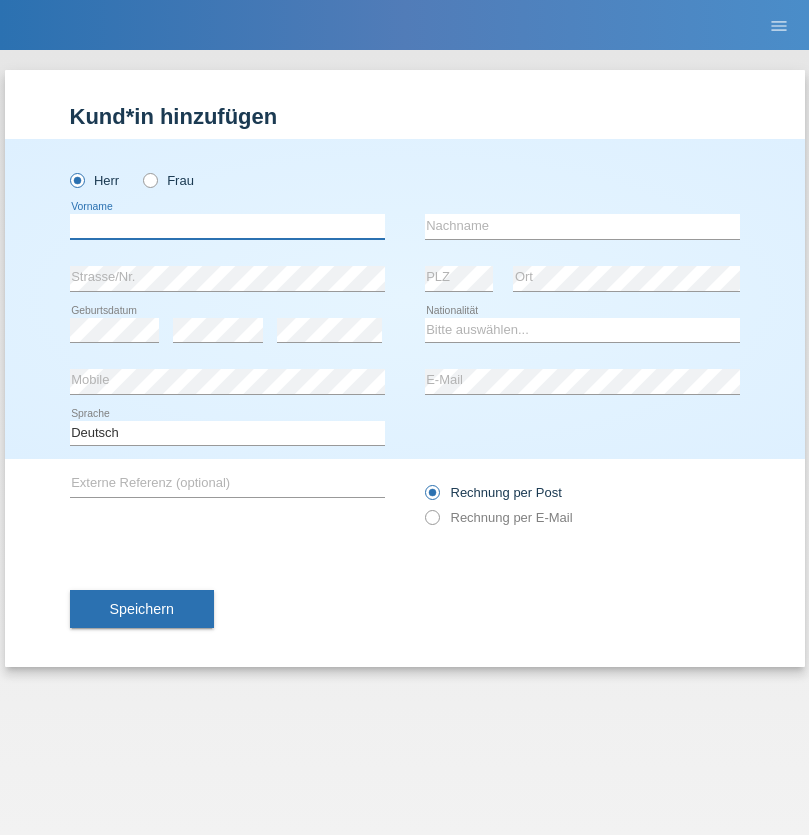 click at bounding box center (227, 226) 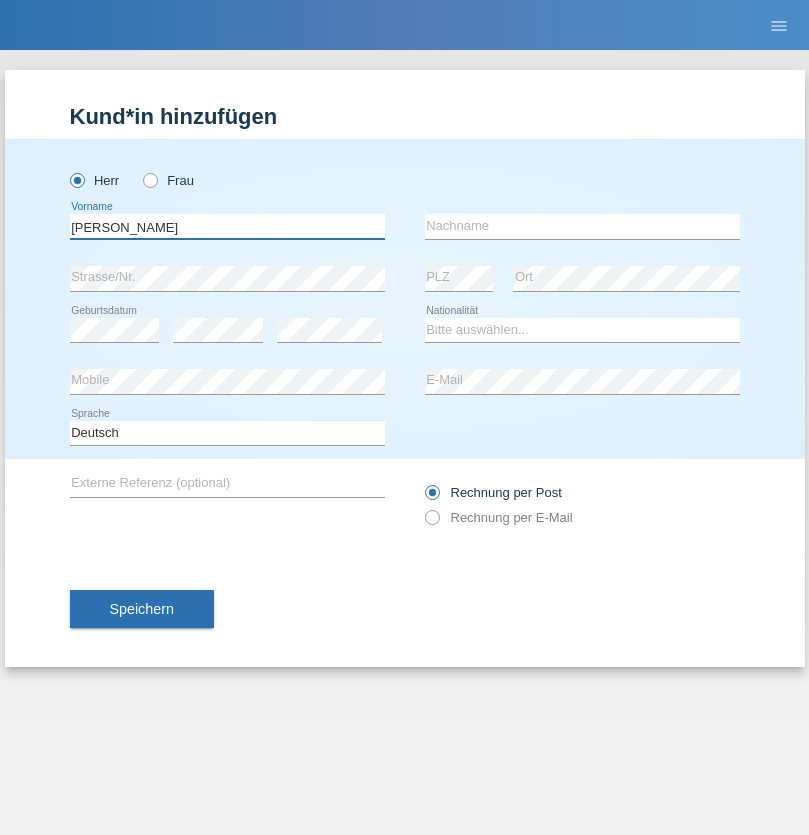 type on "[PERSON_NAME]" 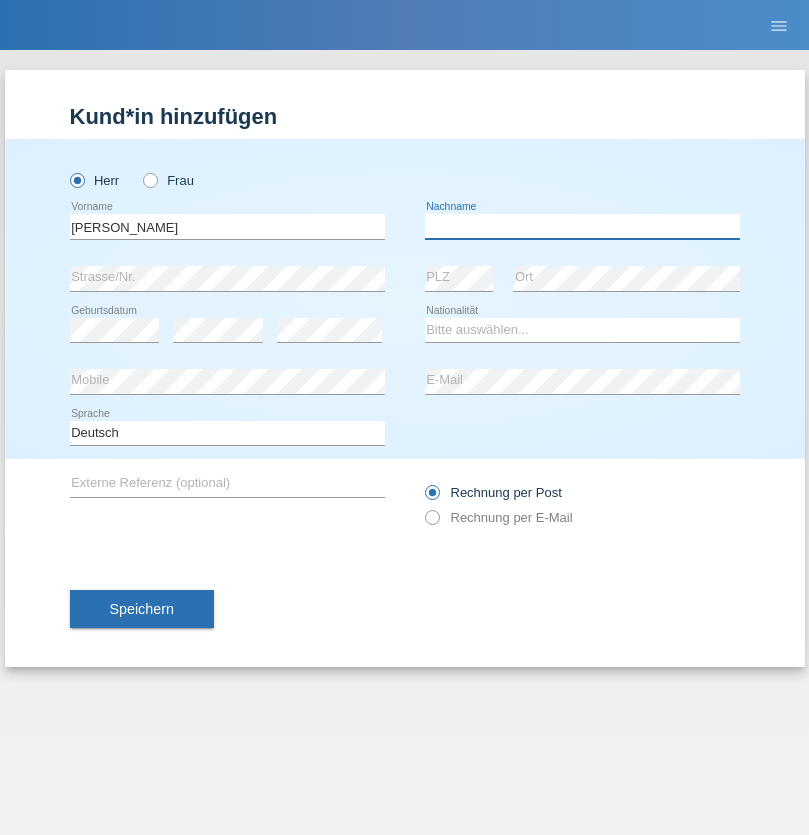 click at bounding box center [582, 226] 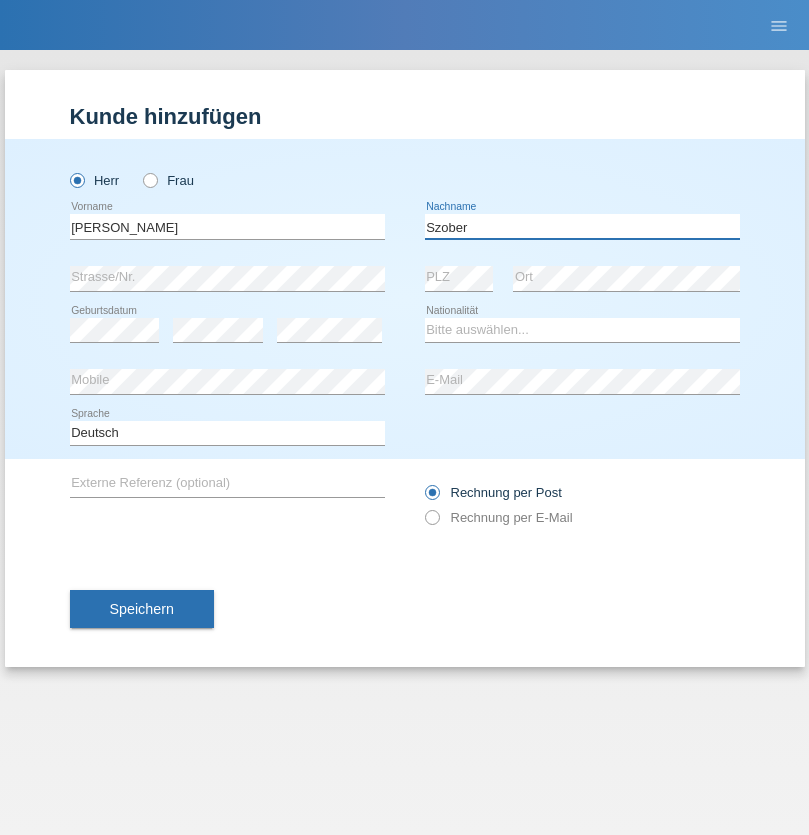 type on "Szober" 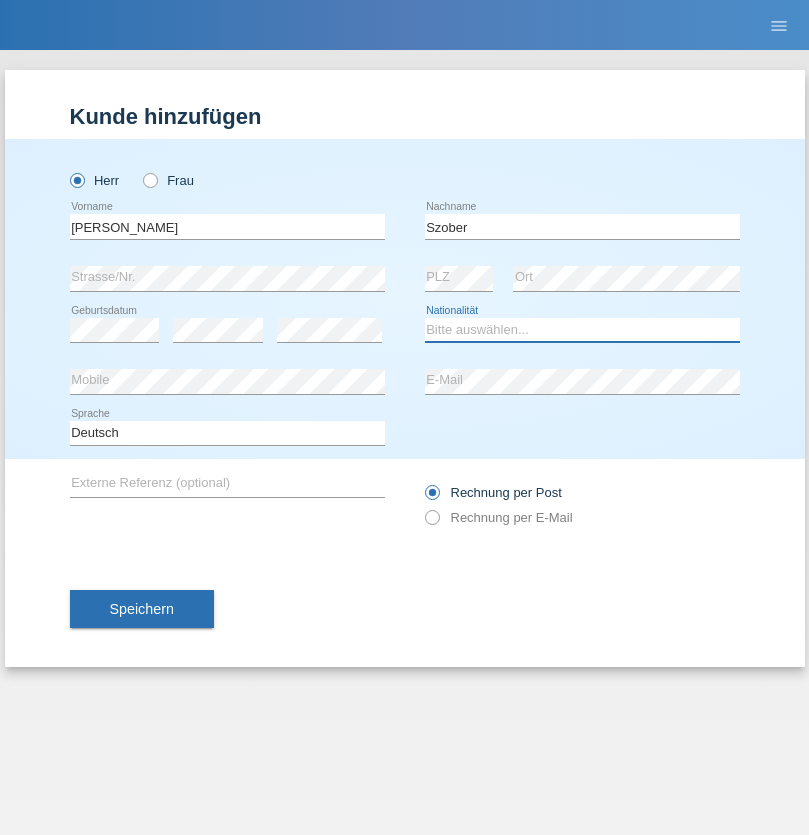select on "PL" 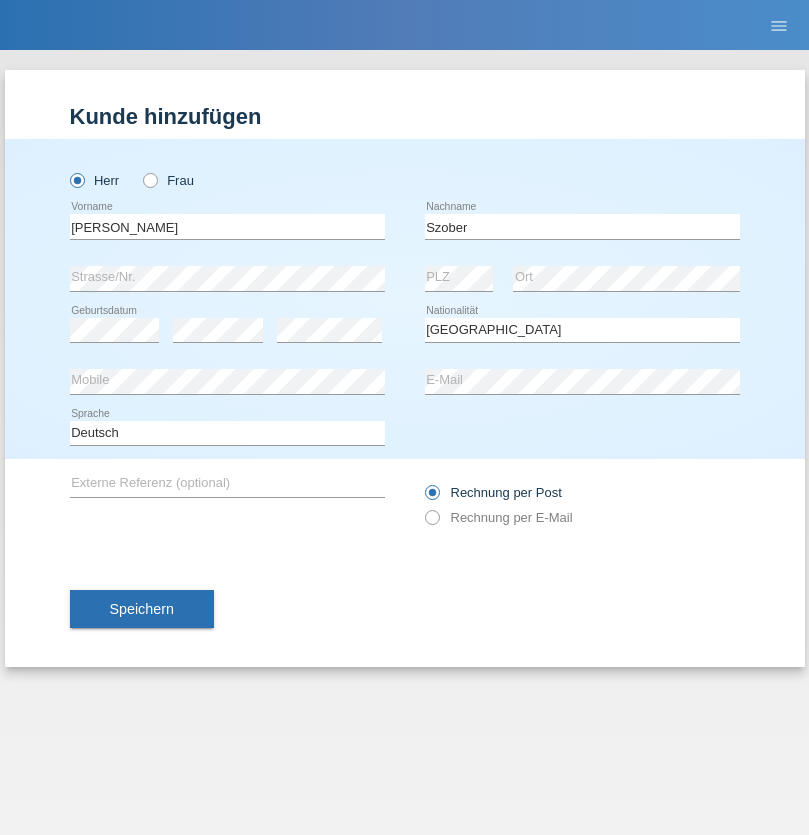 select on "C" 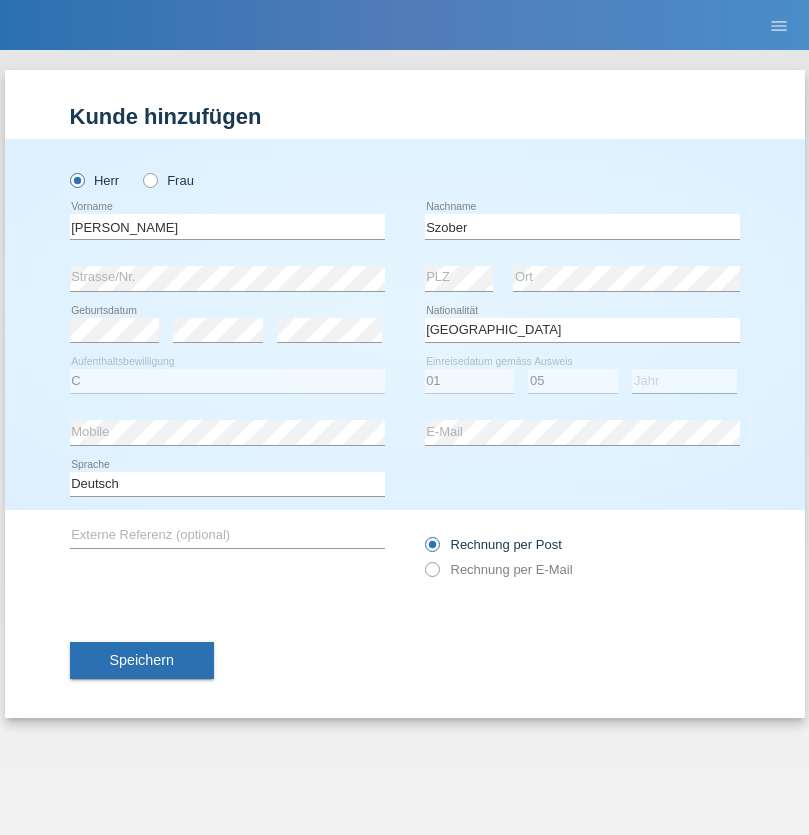 select on "2021" 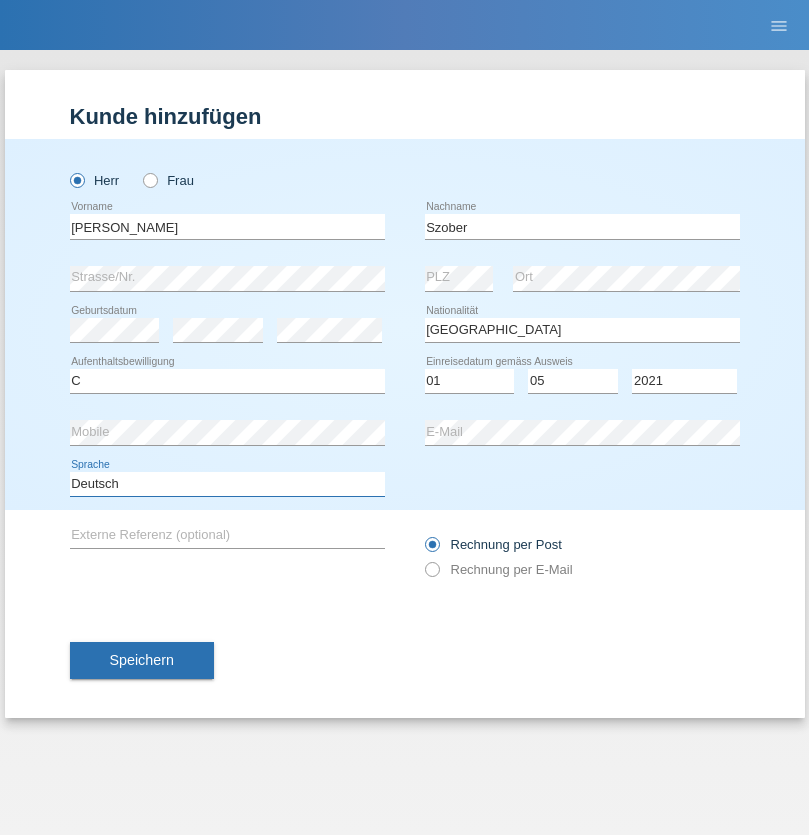 select on "en" 